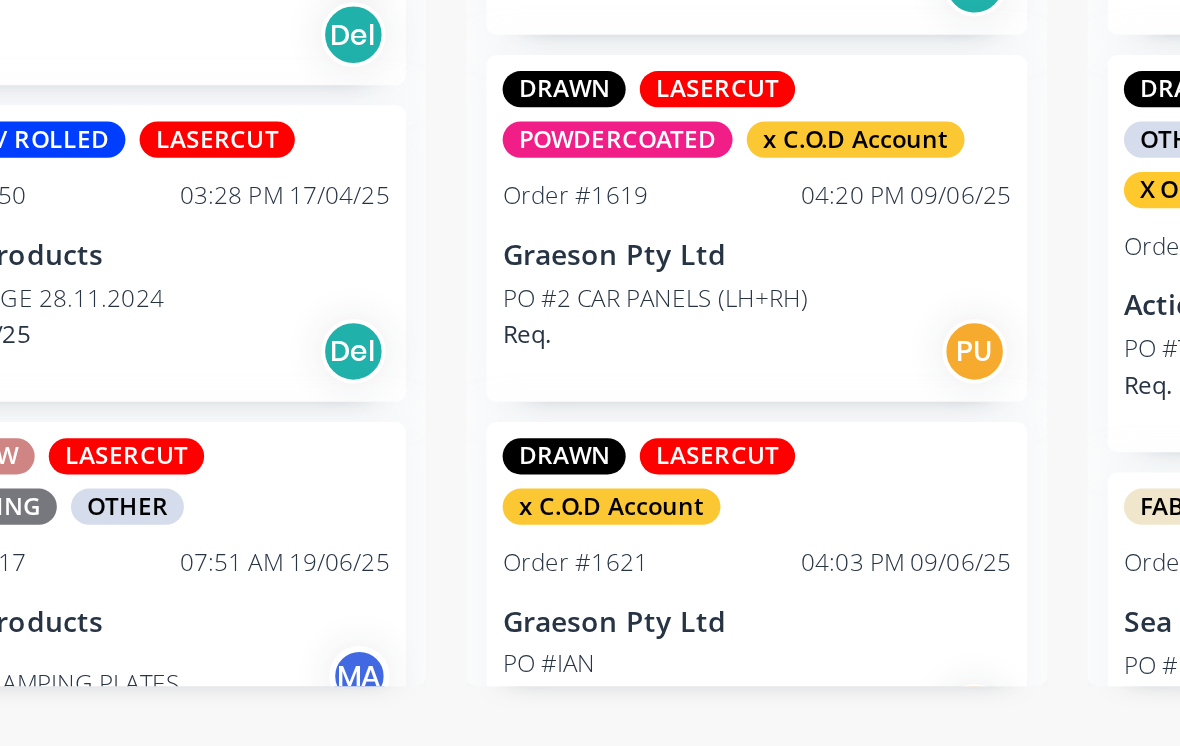 scroll, scrollTop: 84, scrollLeft: 1054, axis: both 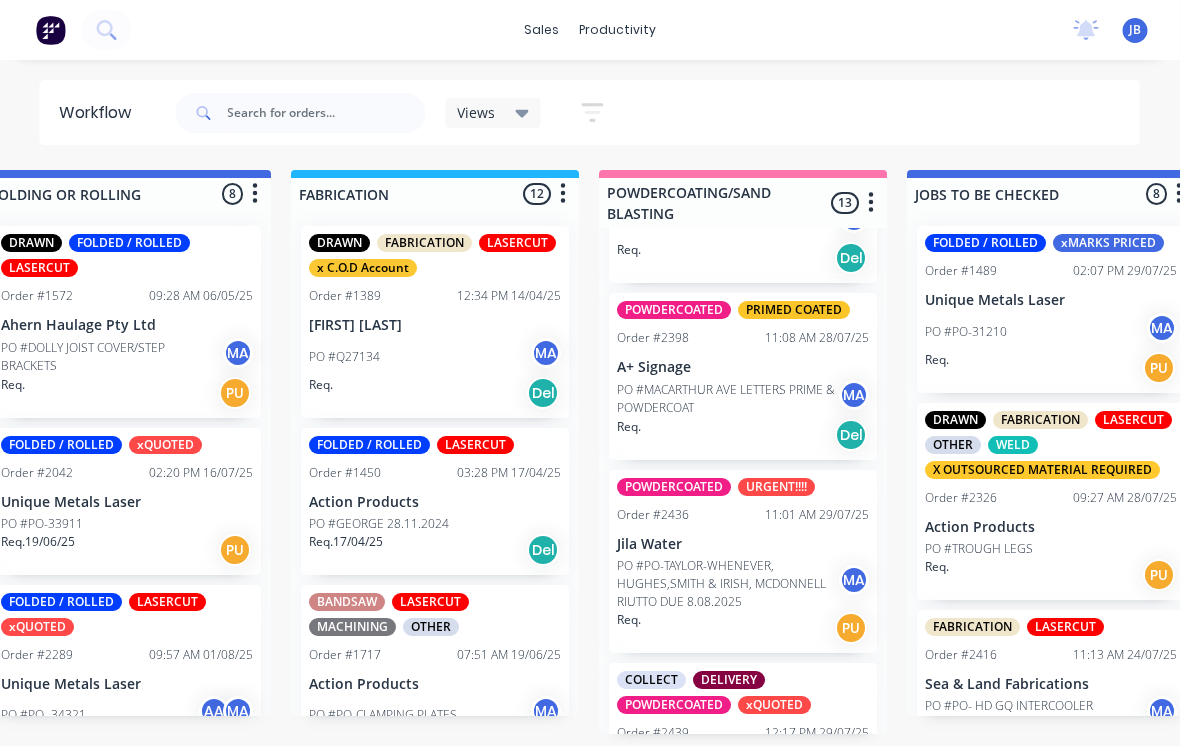 click on "POWDERCOATED URGENT!!!! Order #2436 11:01 AM 29/07/25 Jila Water  PO #PO-TAYLOR-WHENEVER, HUGHES,SMITH & IRISH, MCDONNELL
RIUTTO DUE 8.08.2025
MA Req. PU" at bounding box center (744, 561) 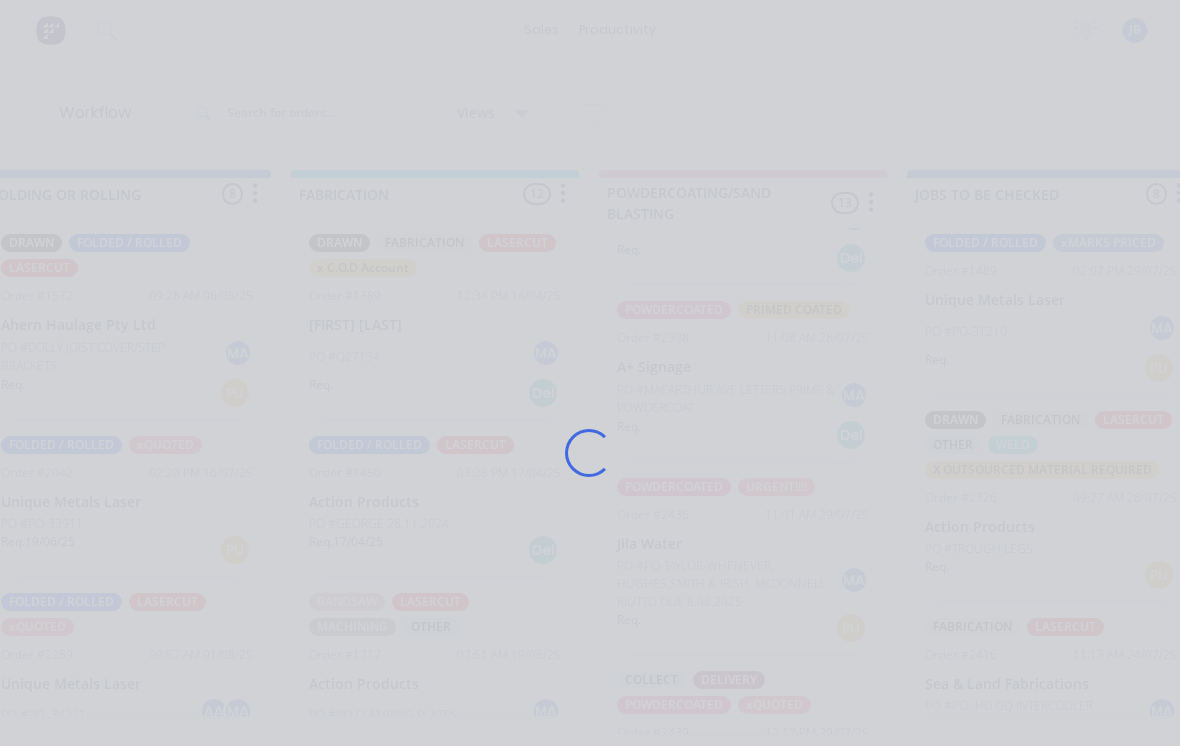 scroll, scrollTop: 0, scrollLeft: 1292, axis: horizontal 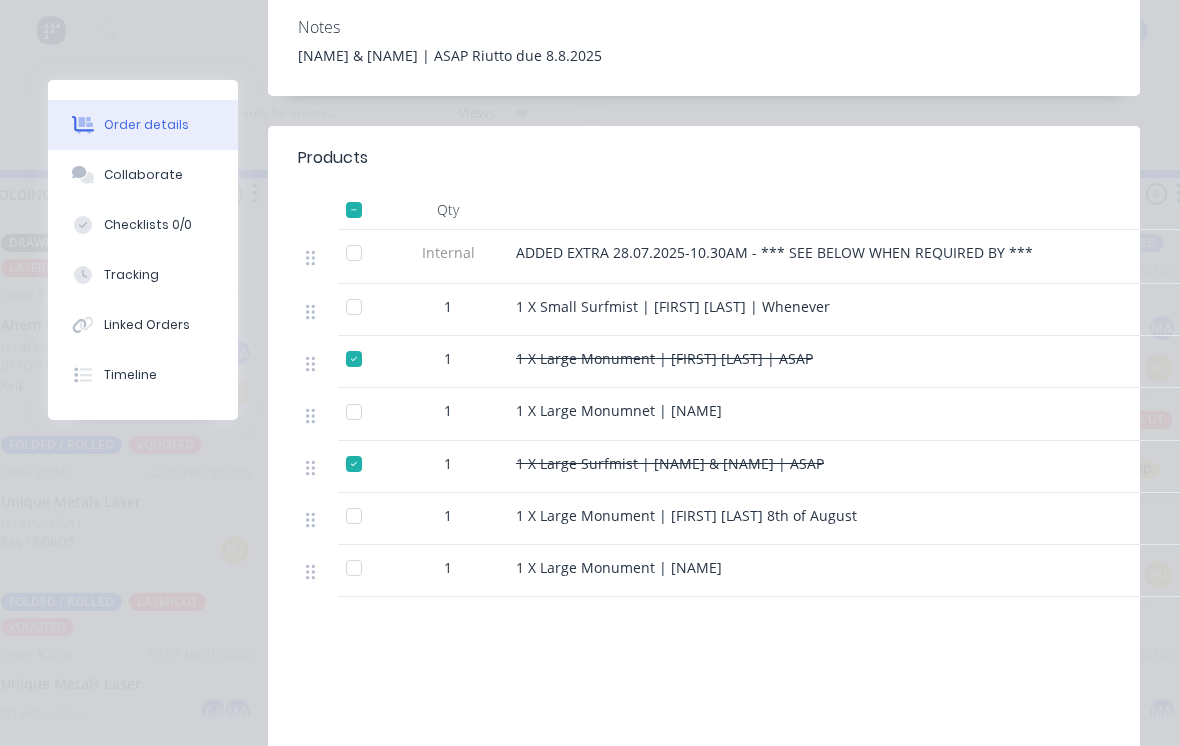 click at bounding box center [354, 516] 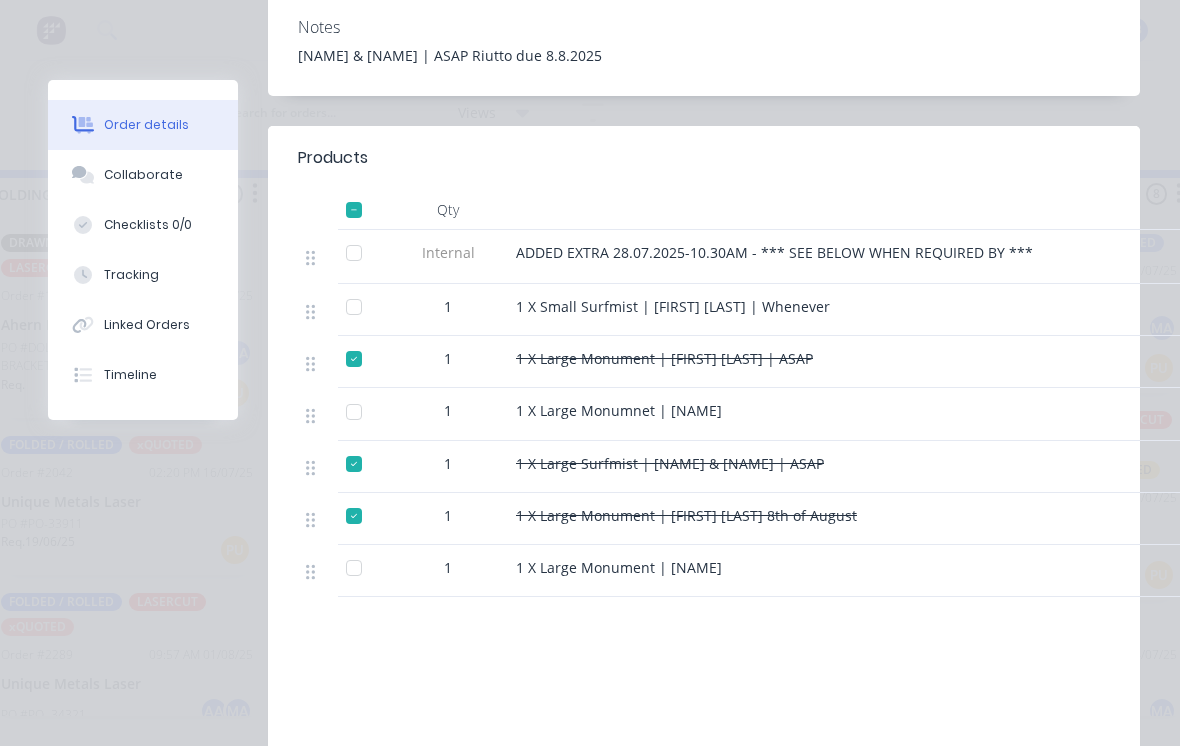 click at bounding box center (354, 412) 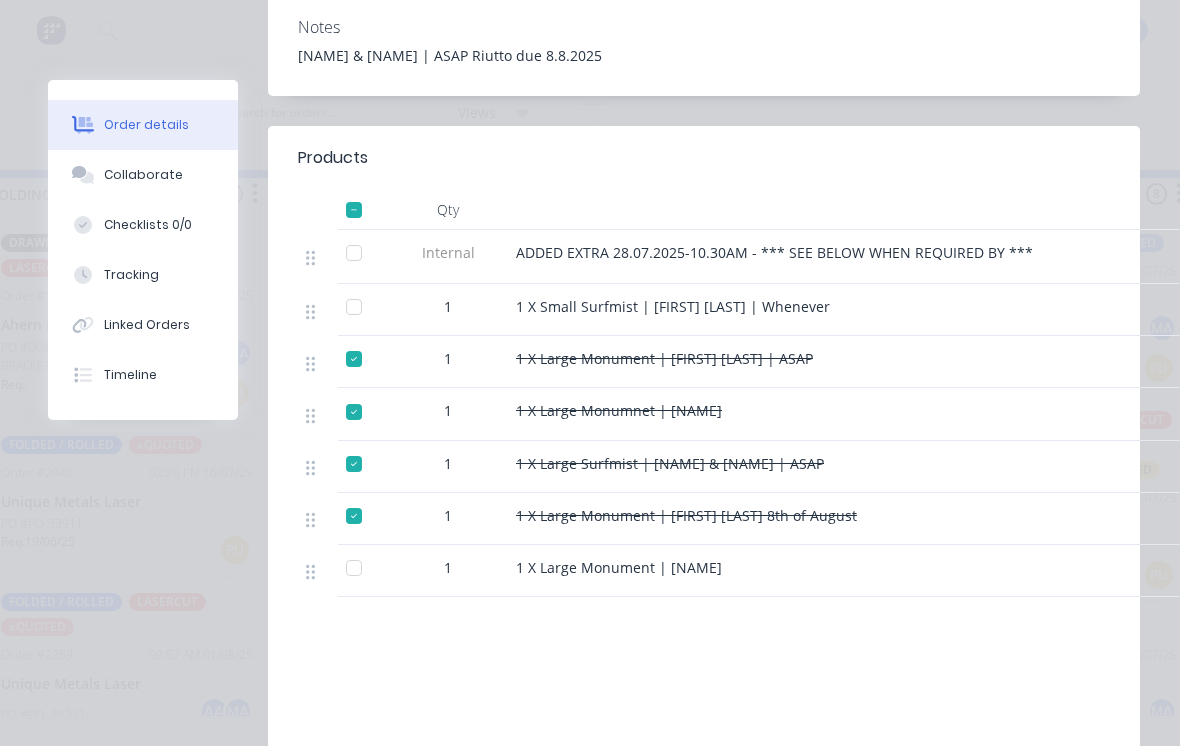 click at bounding box center (354, 568) 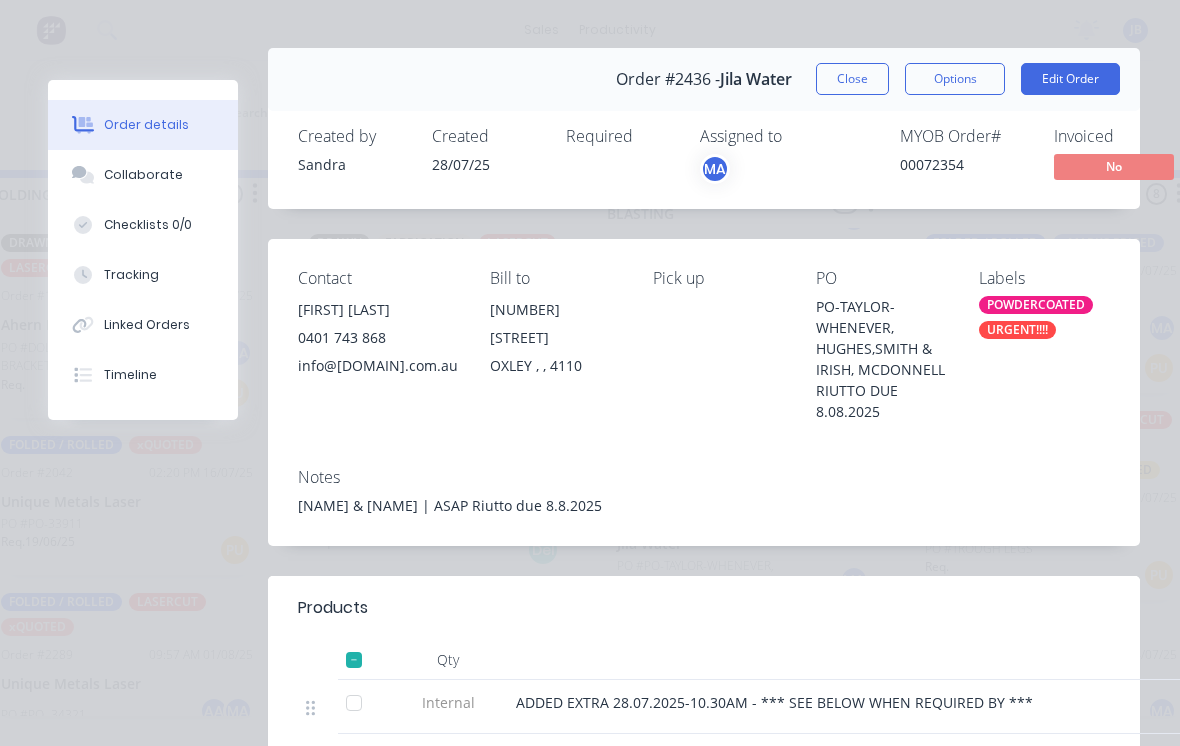 scroll, scrollTop: 25, scrollLeft: 0, axis: vertical 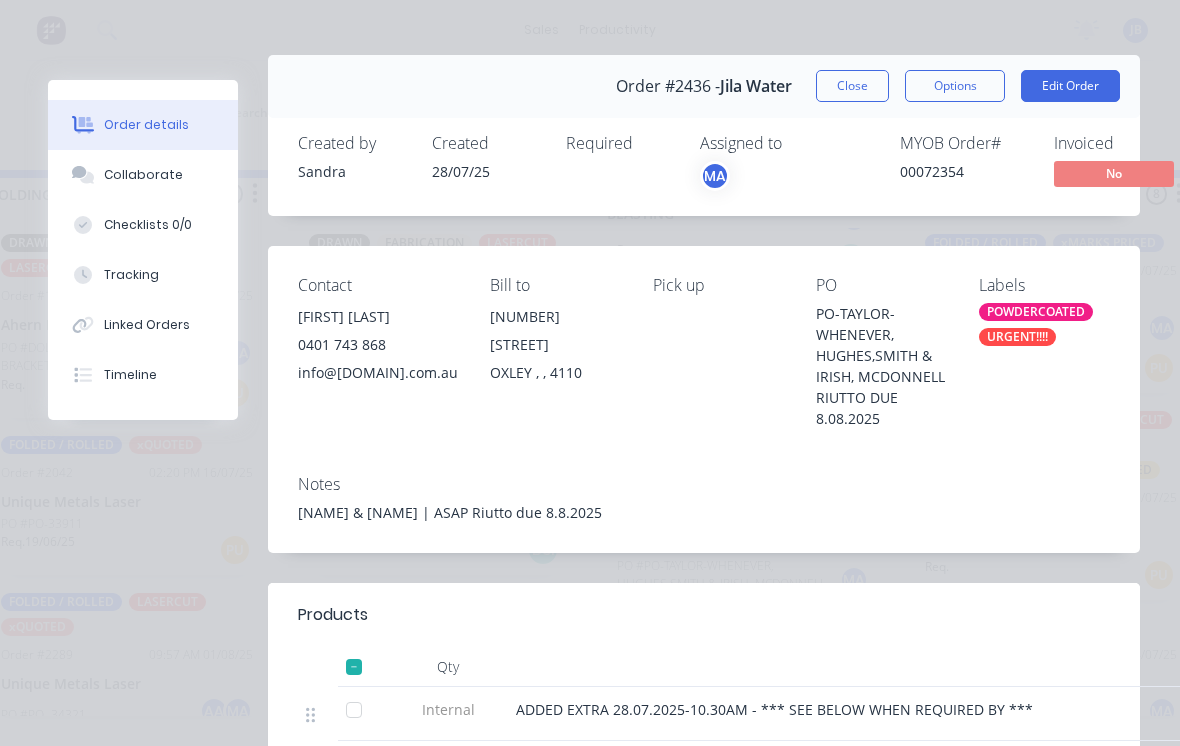 click on "Close" at bounding box center (852, 86) 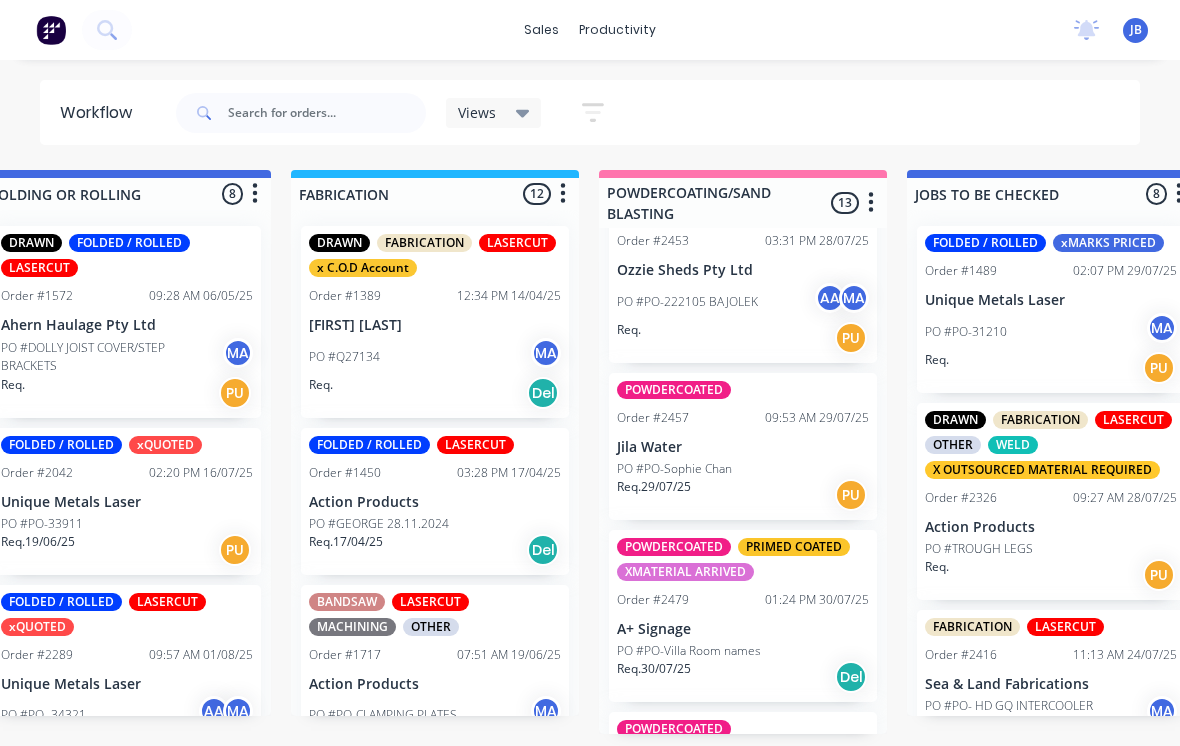 scroll, scrollTop: 1593, scrollLeft: 0, axis: vertical 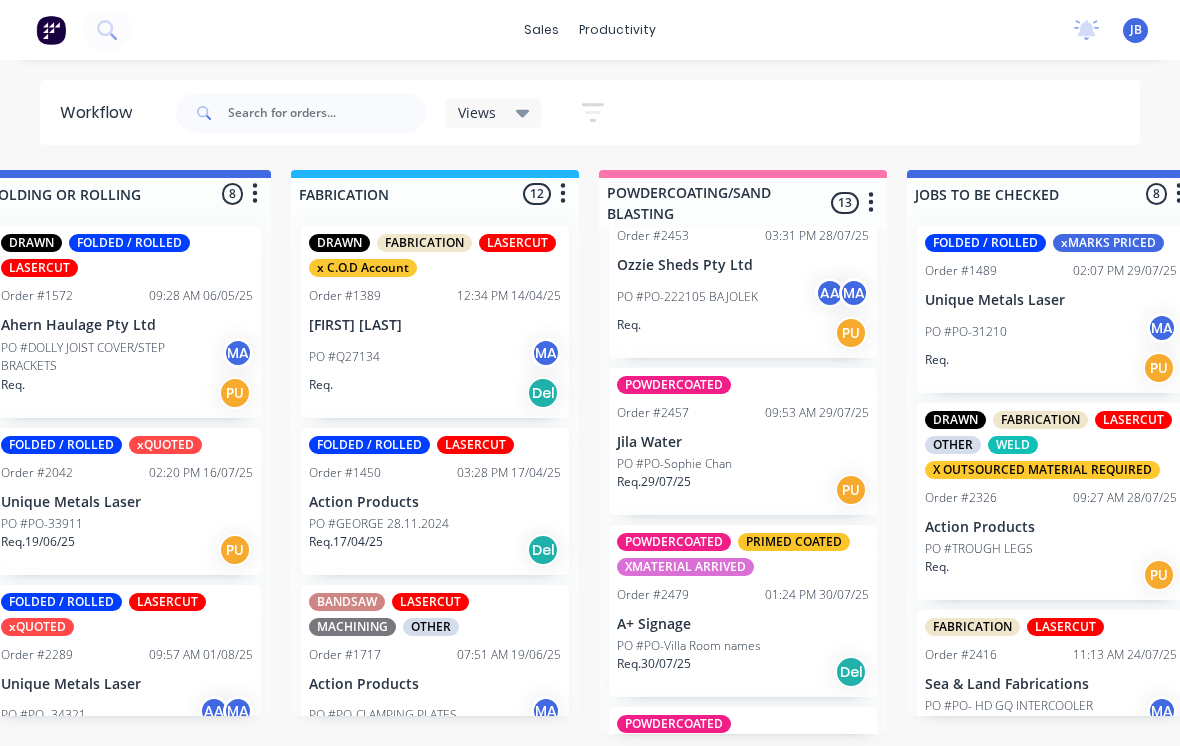 click on "PO #PO-Sophie Chan" at bounding box center (674, 464) 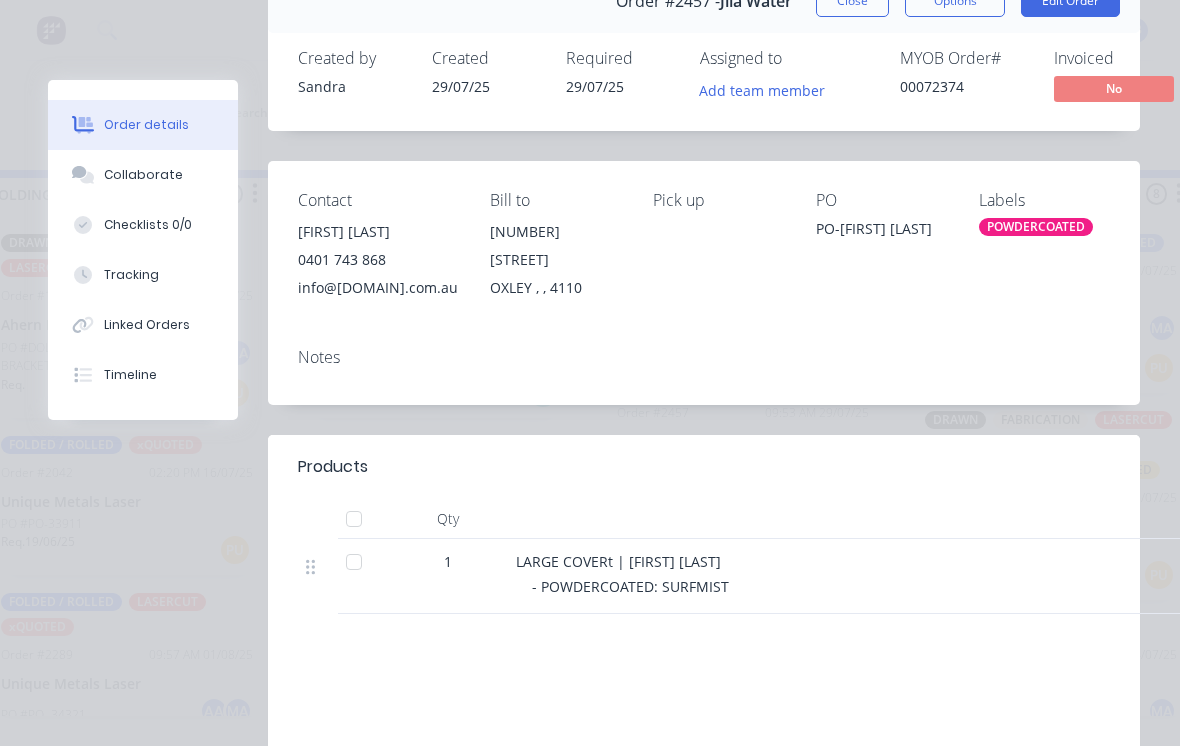 scroll, scrollTop: 111, scrollLeft: 0, axis: vertical 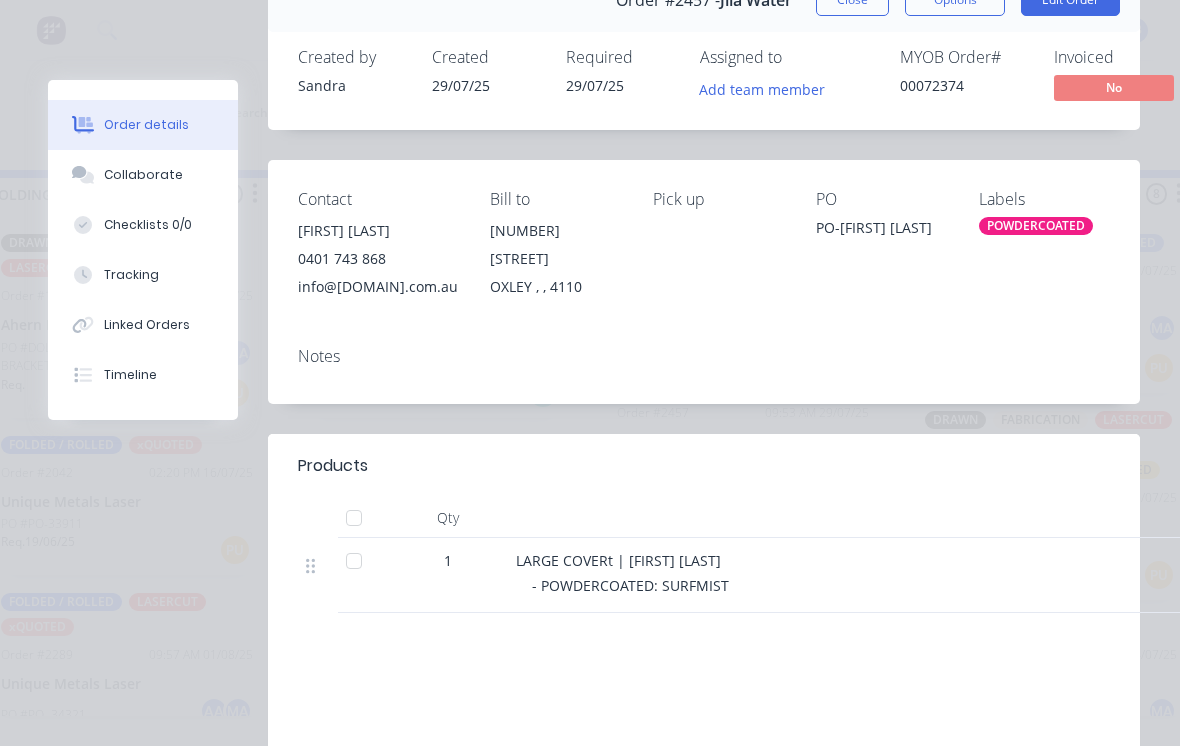 click at bounding box center (354, 518) 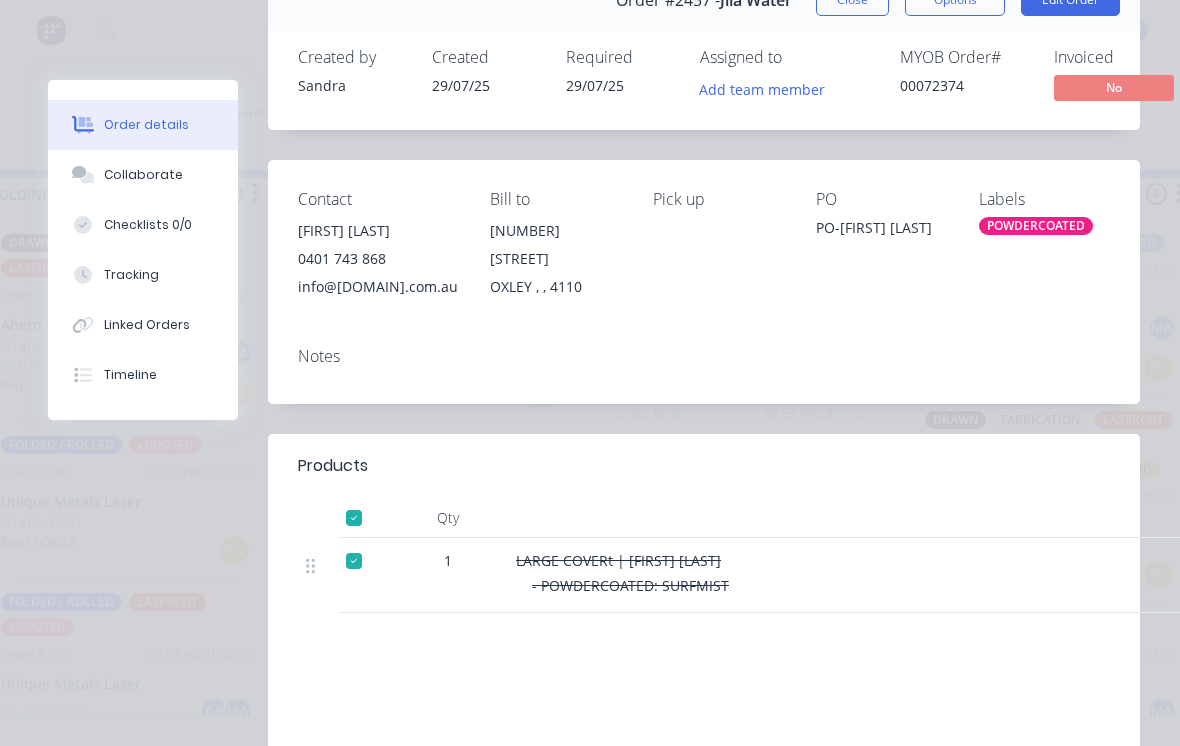 click on "Tracking" at bounding box center [131, 275] 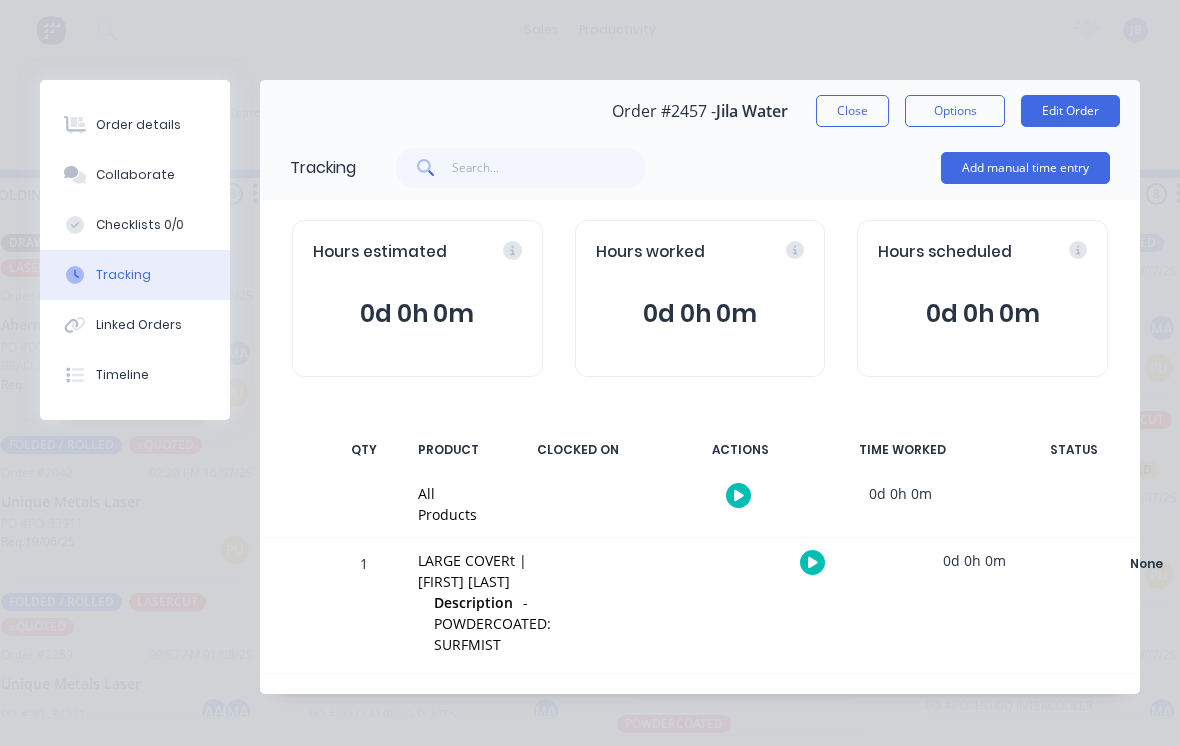 click on "Add manual time entry" at bounding box center (1025, 168) 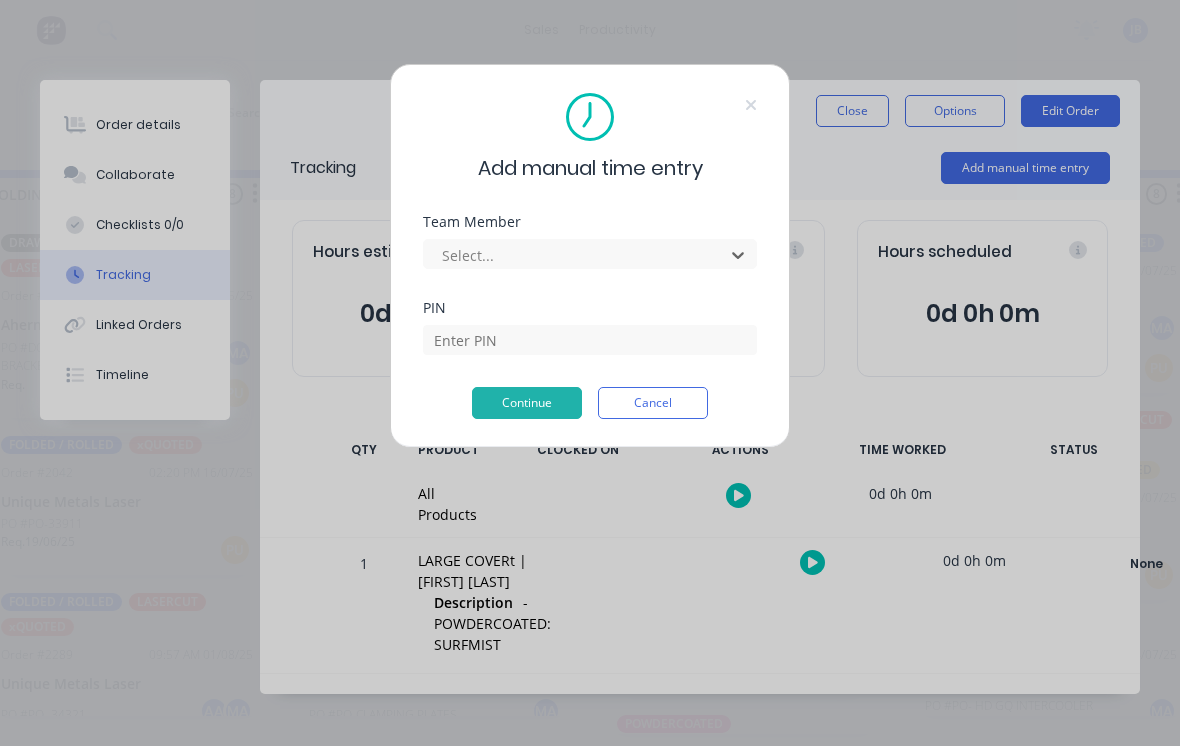 scroll, scrollTop: 0, scrollLeft: 1291, axis: horizontal 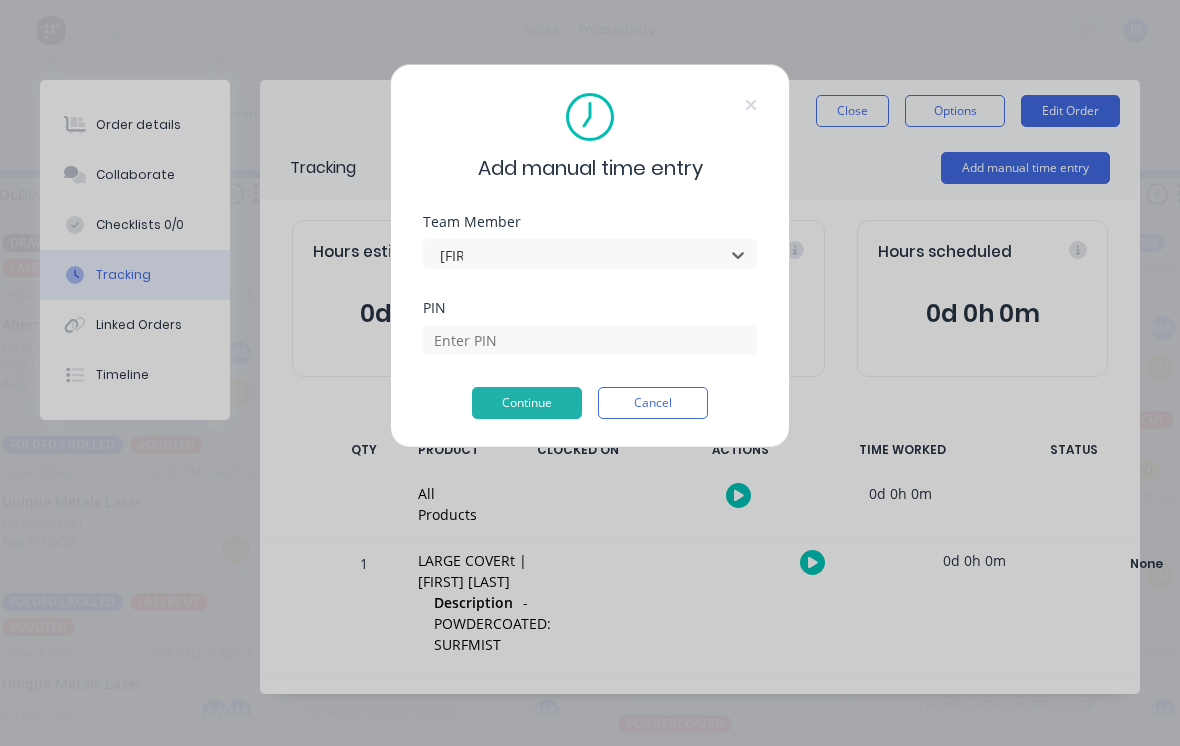 type on "josh" 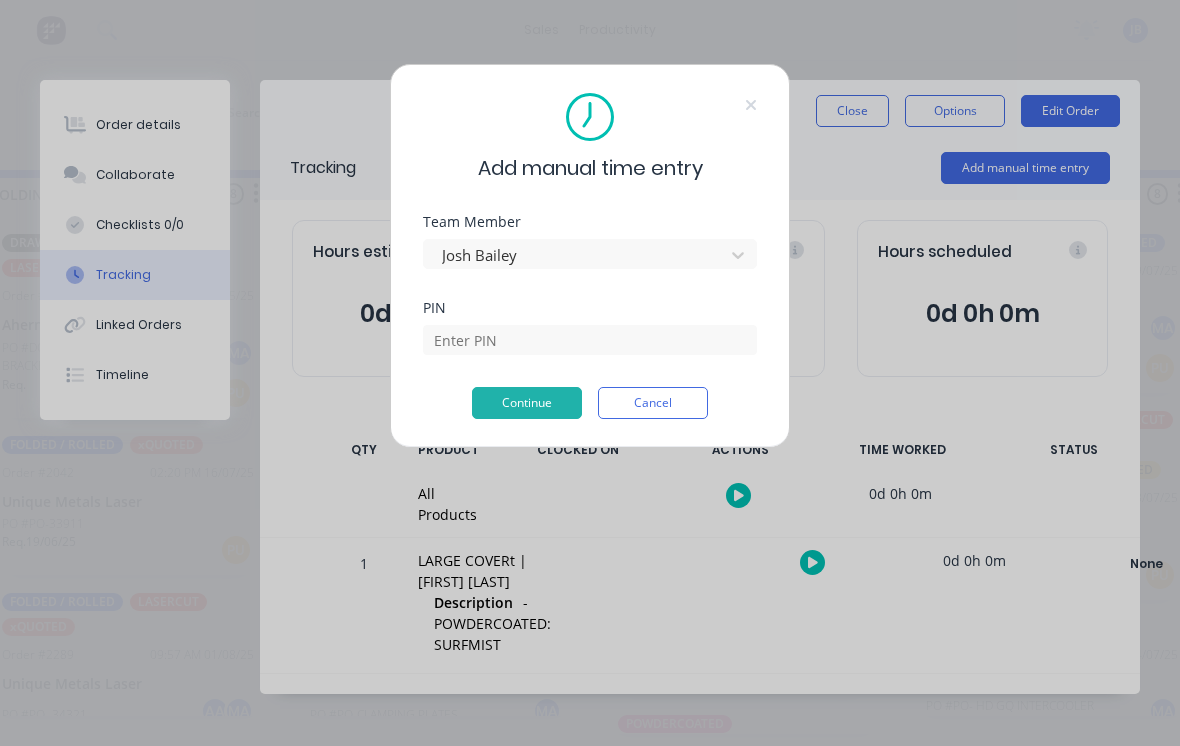 type 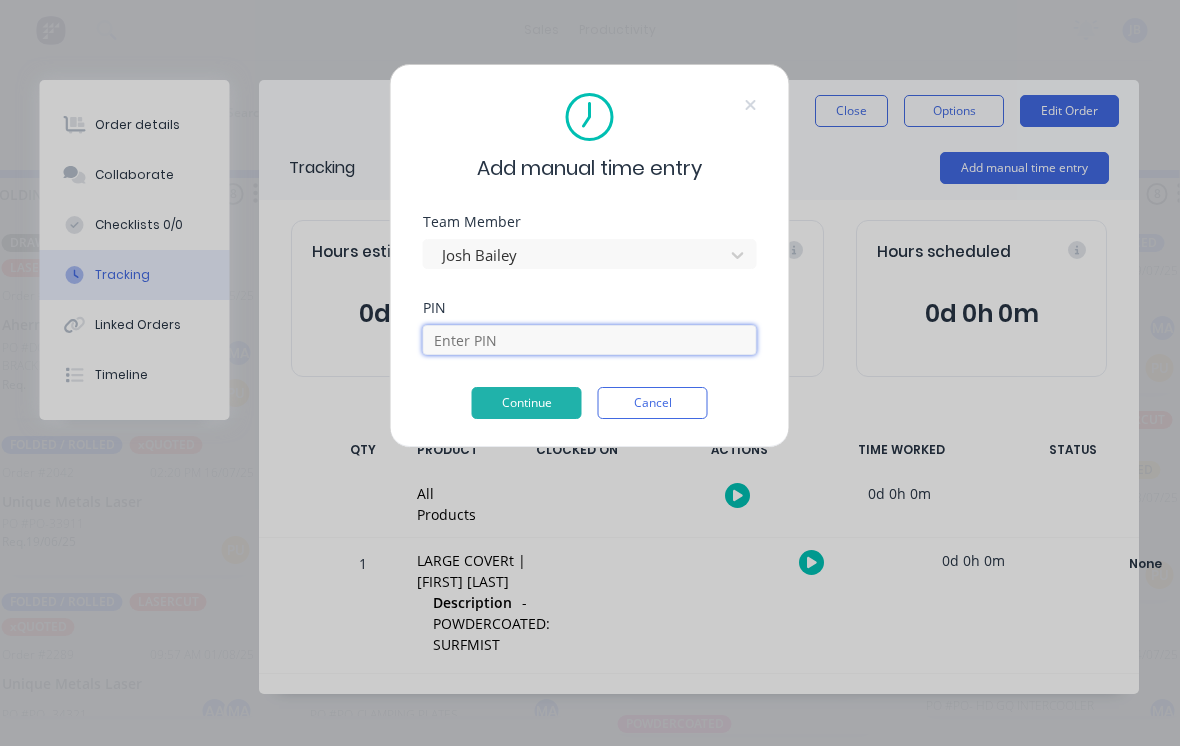 click at bounding box center (590, 340) 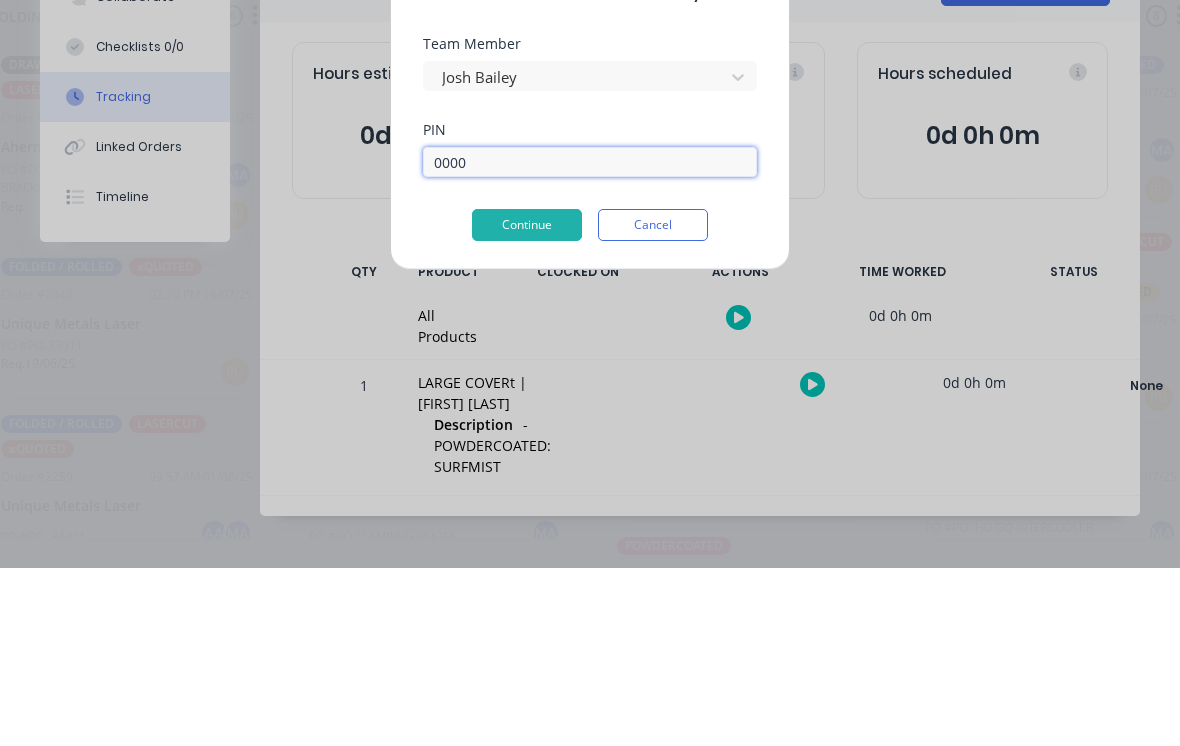 type on "0000" 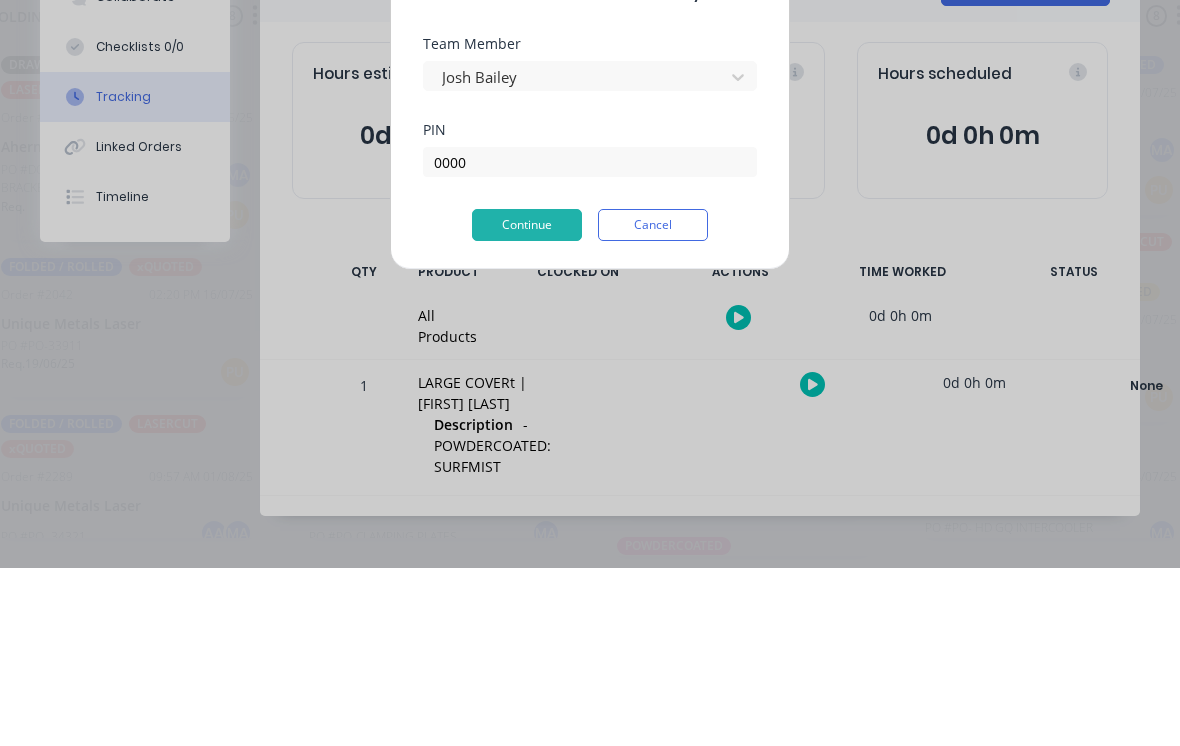 click on "Continue" at bounding box center [527, 403] 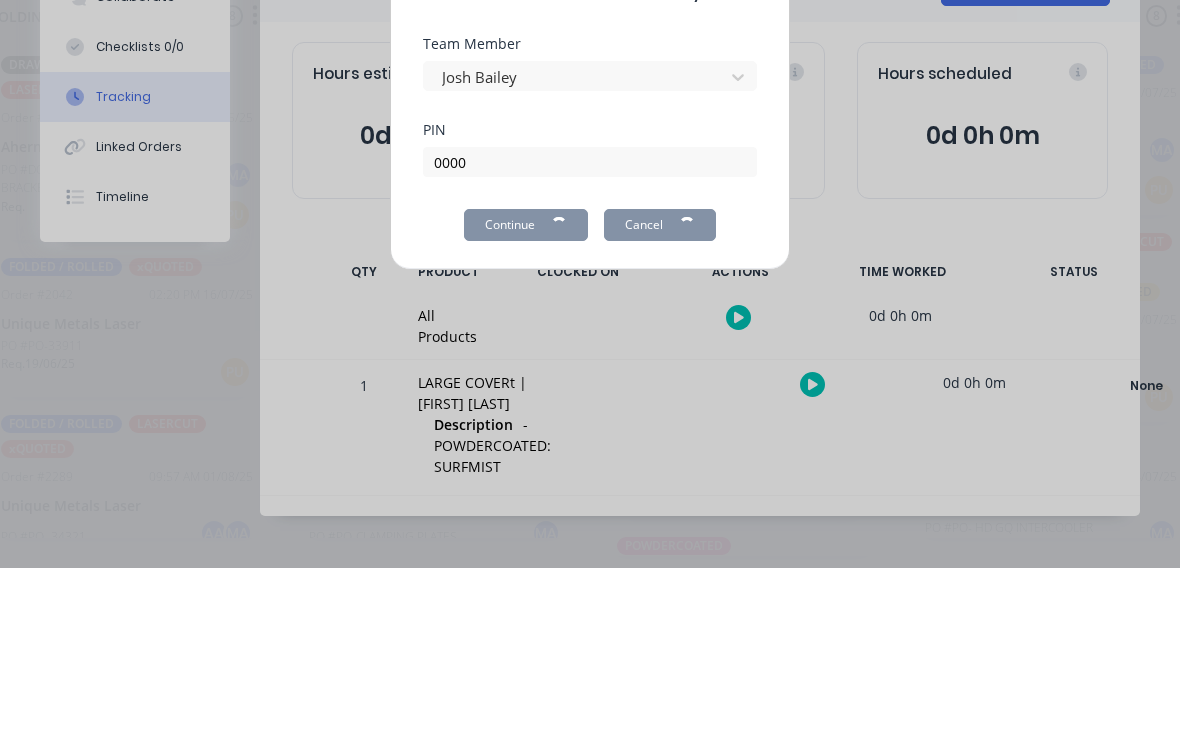 scroll, scrollTop: 19, scrollLeft: 1292, axis: both 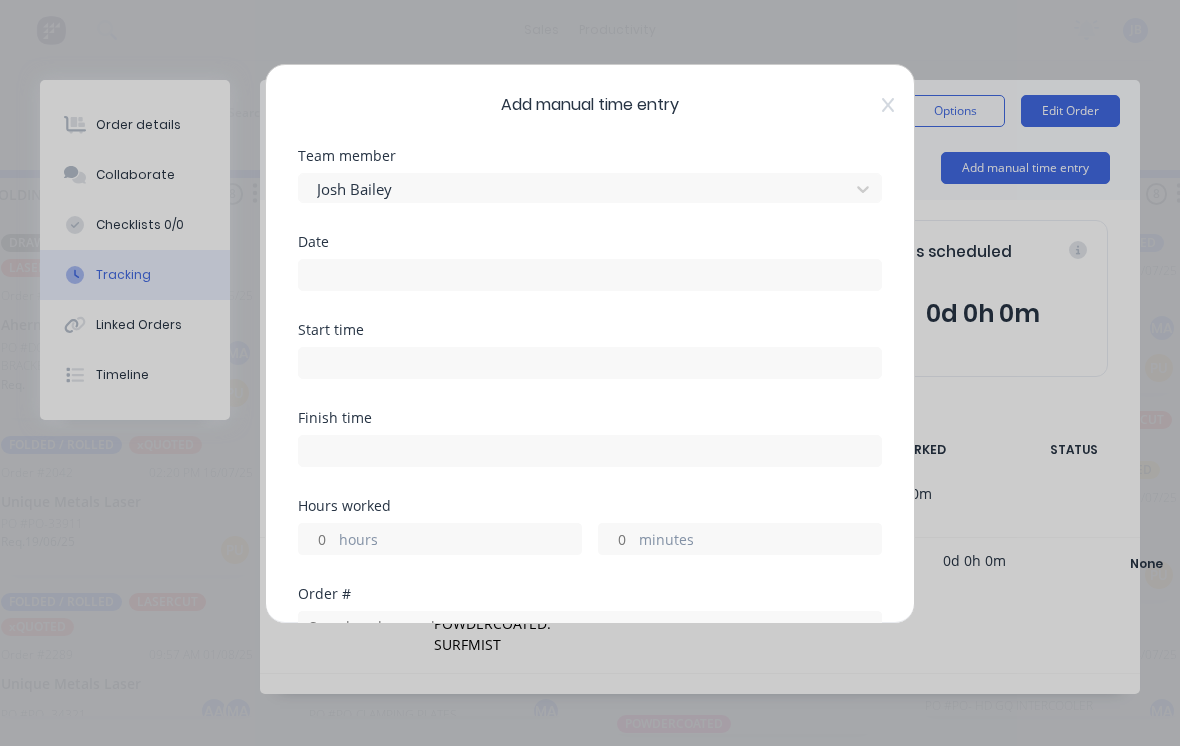 click at bounding box center [590, 275] 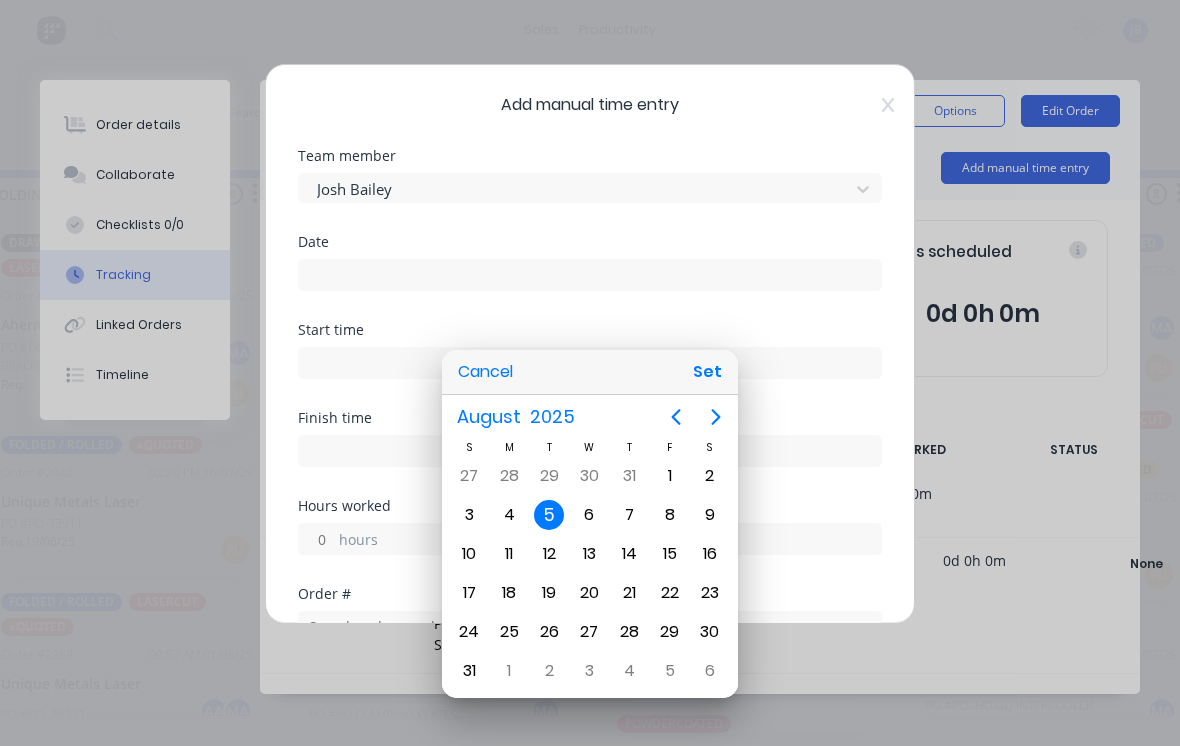 click on "Set" at bounding box center (707, 372) 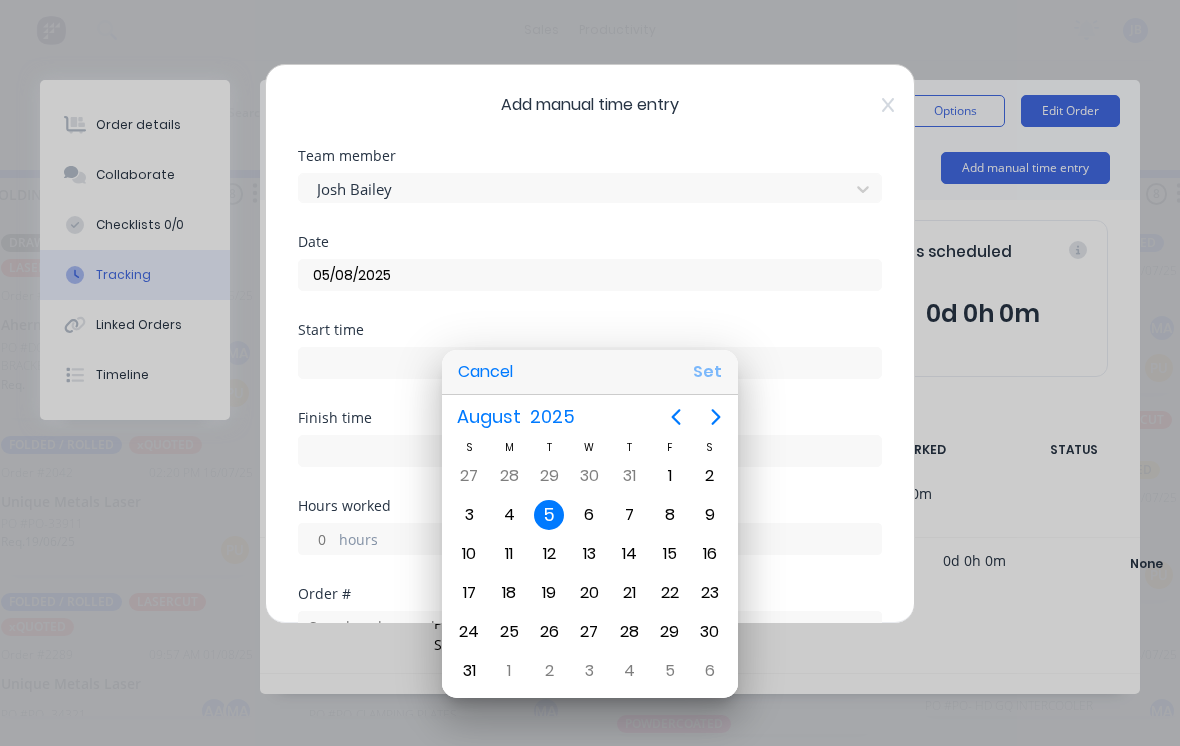 type on "05/08/2025" 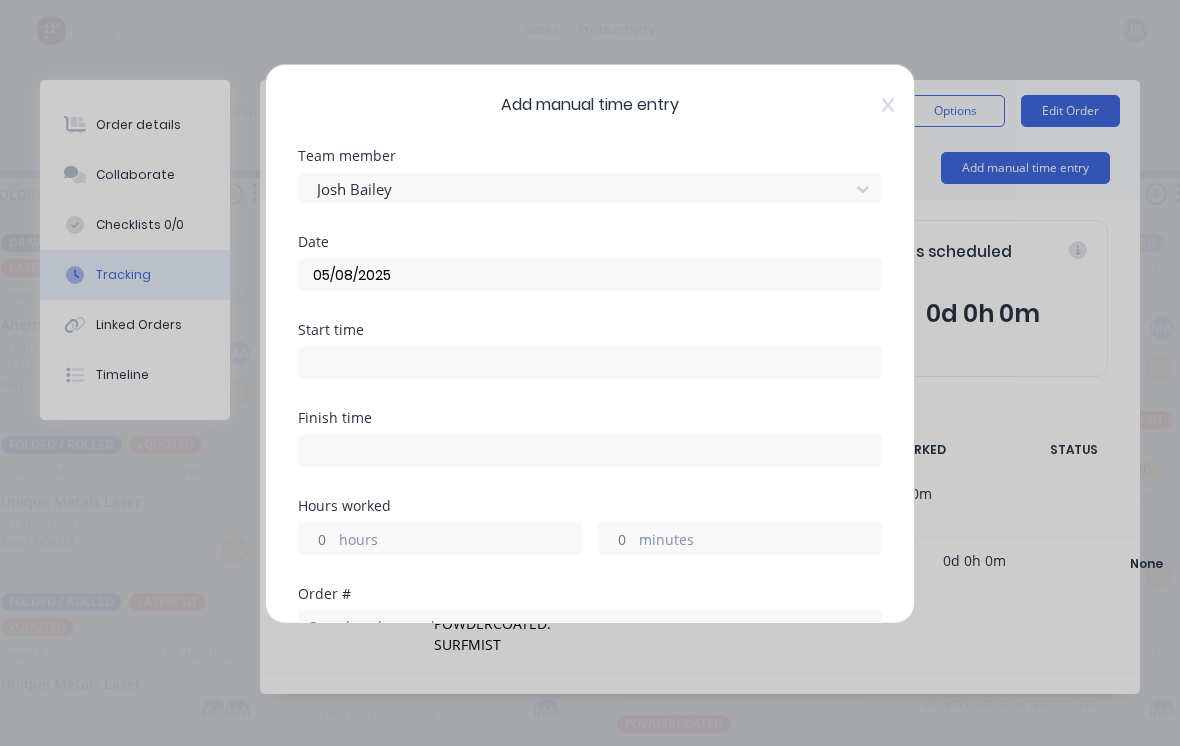 click on "hours" at bounding box center [316, 539] 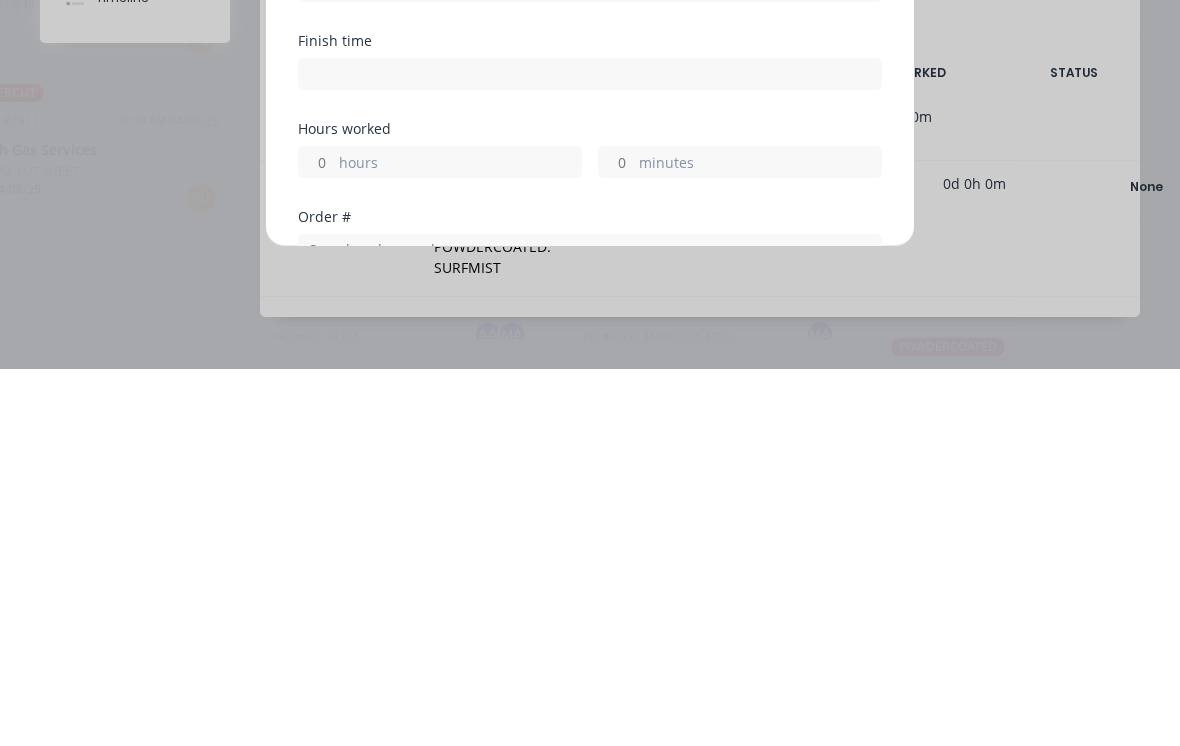 click on "minutes" at bounding box center (616, 539) 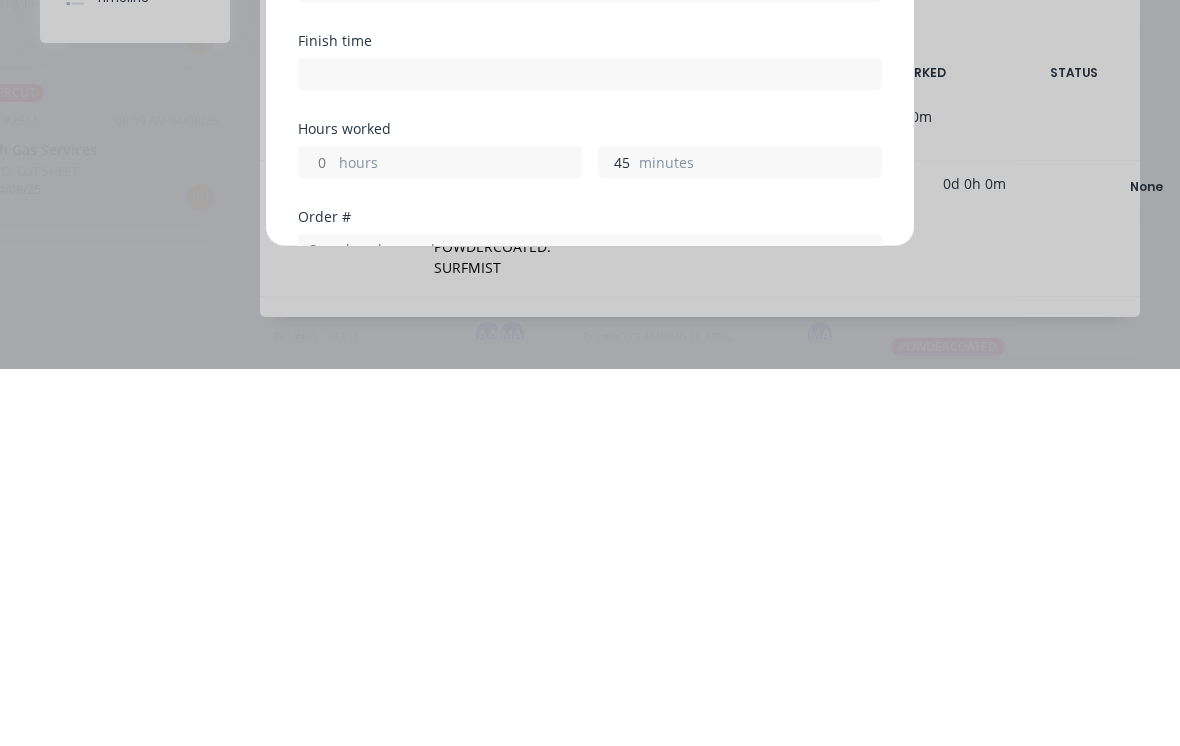 type on "4" 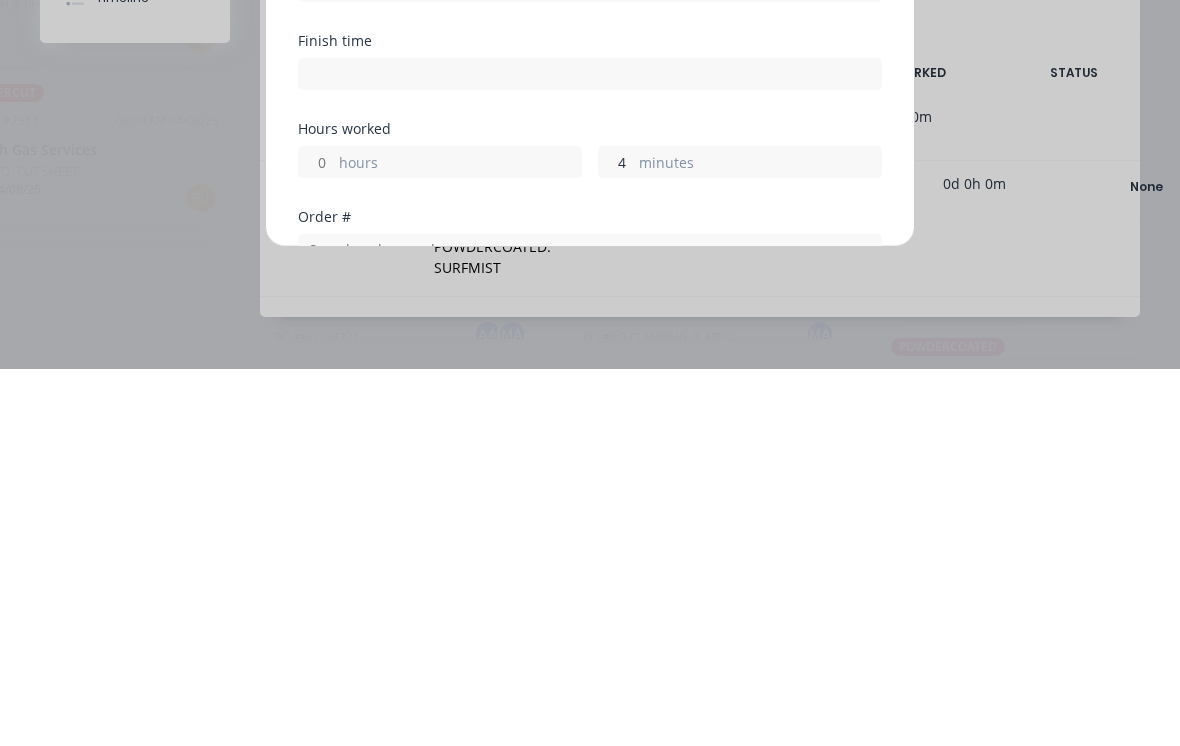 type 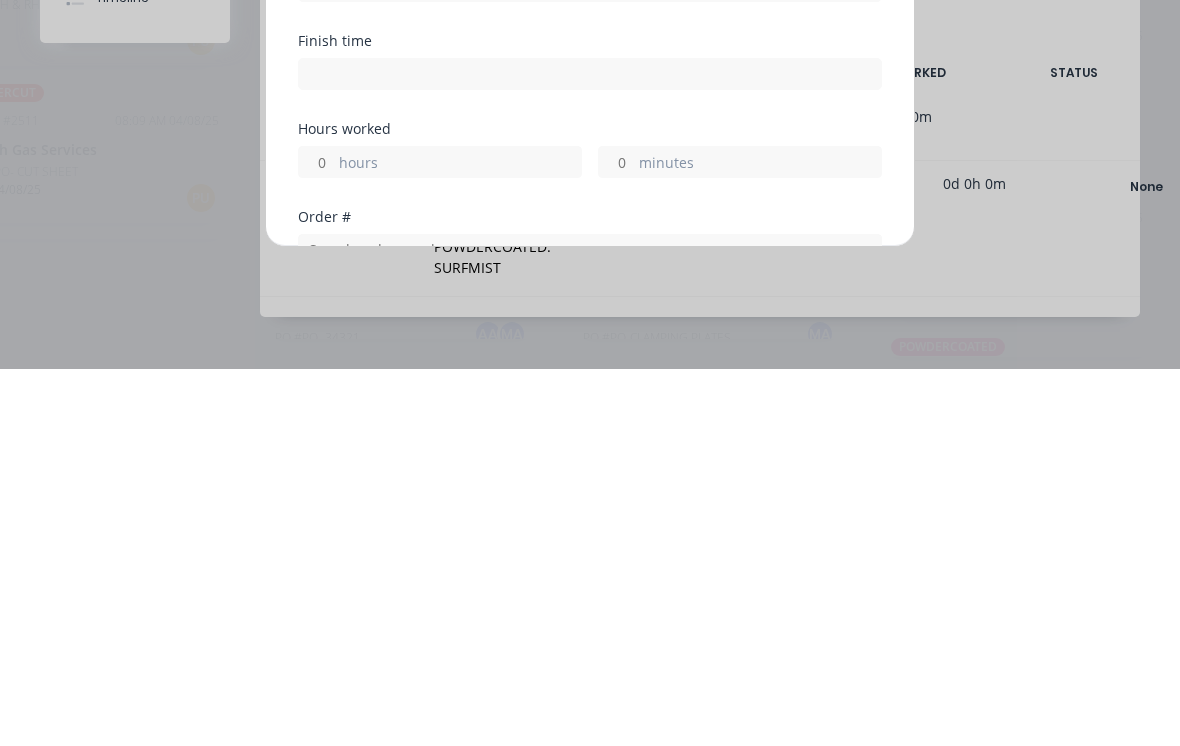 click on "hours" at bounding box center (460, 541) 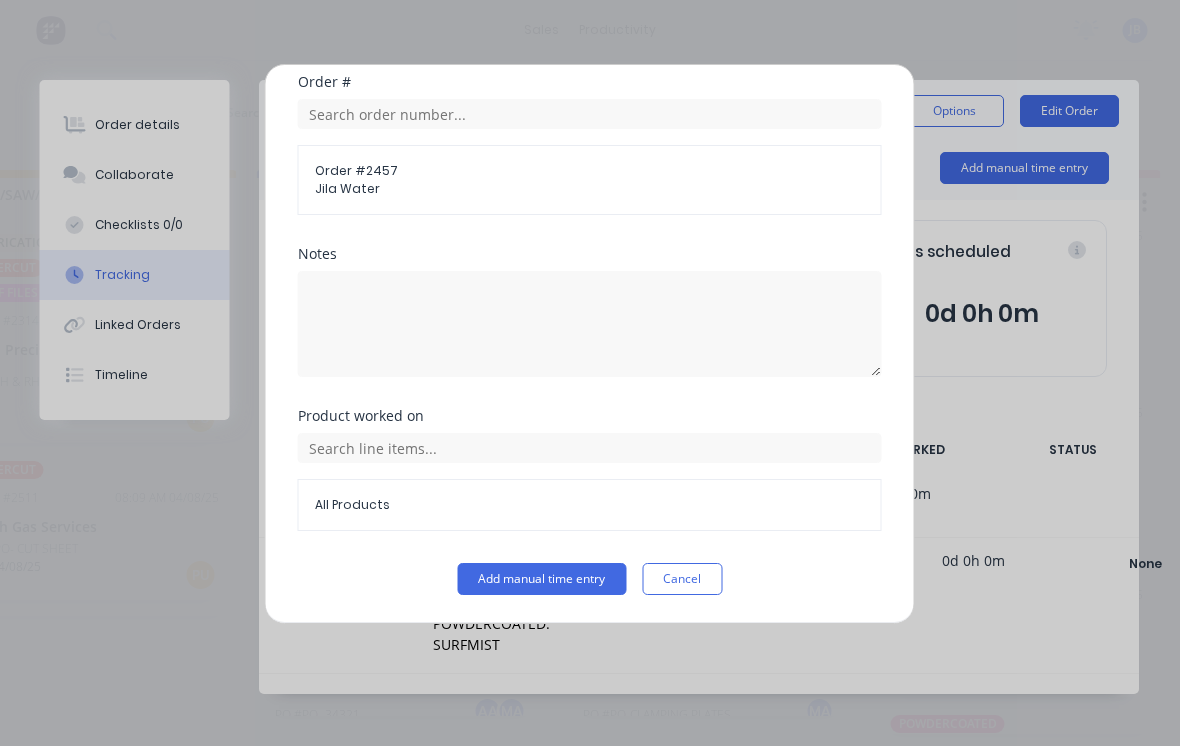 scroll, scrollTop: 512, scrollLeft: 0, axis: vertical 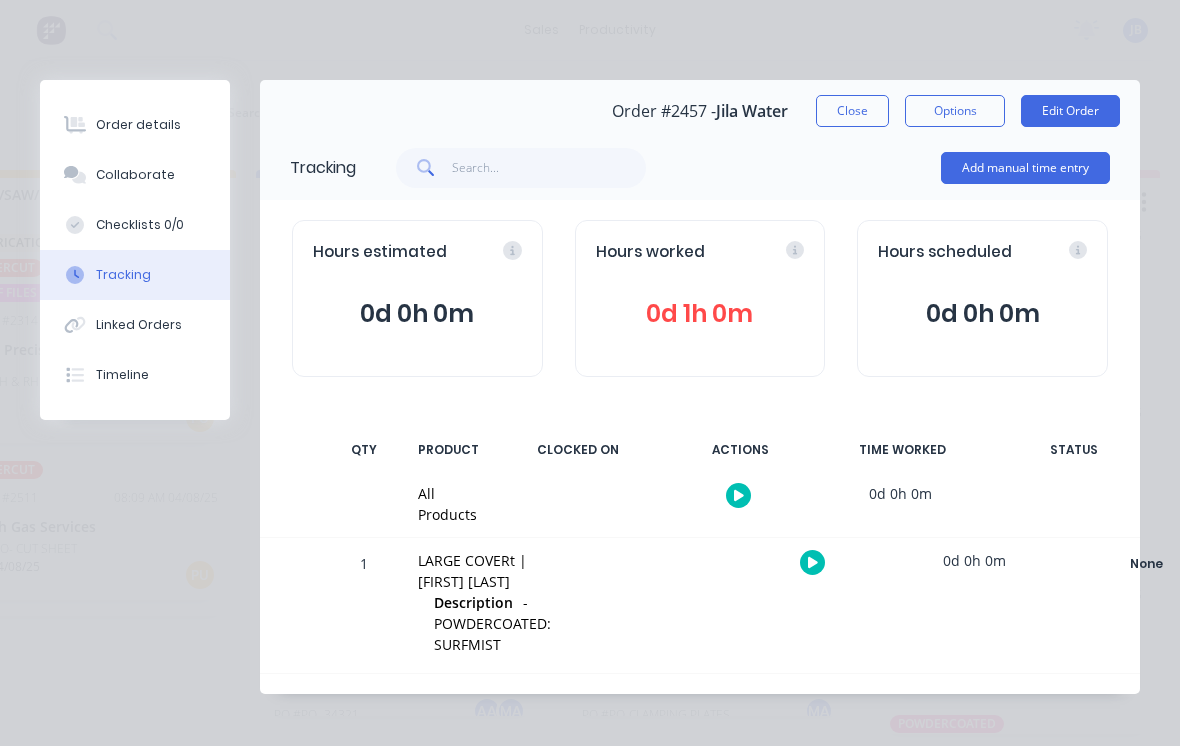 click on "Close" at bounding box center [852, 111] 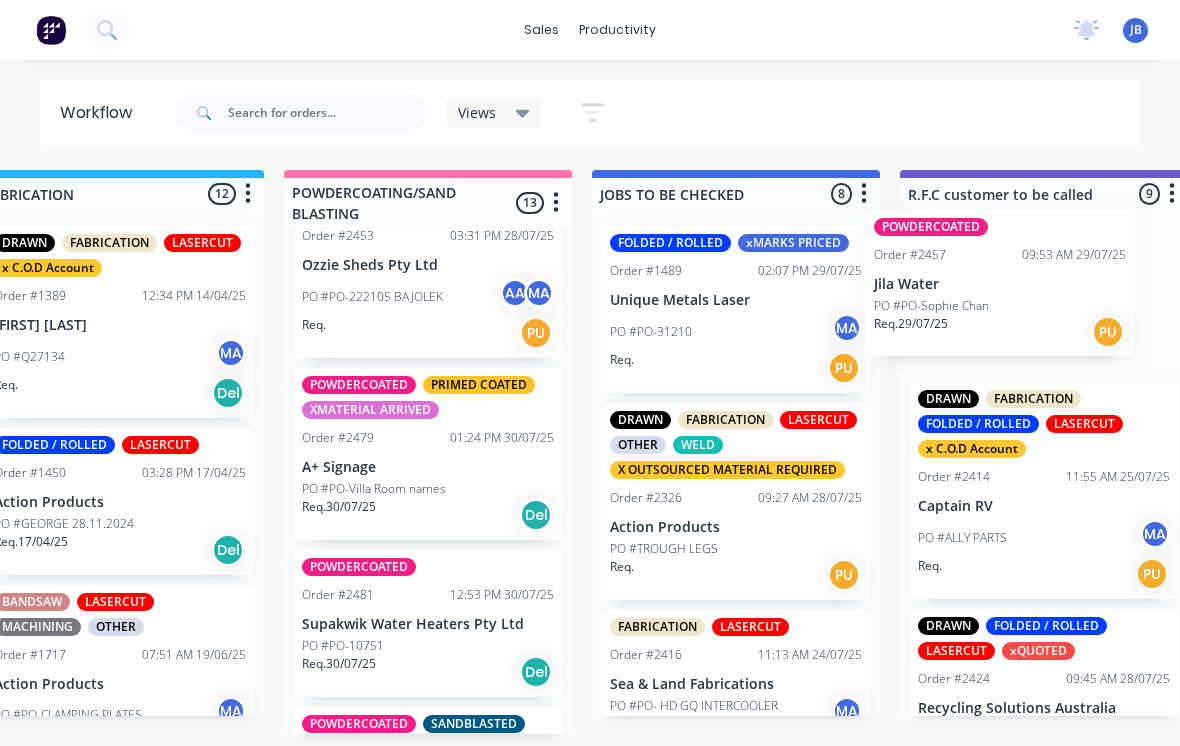 scroll, scrollTop: 16, scrollLeft: 1651, axis: both 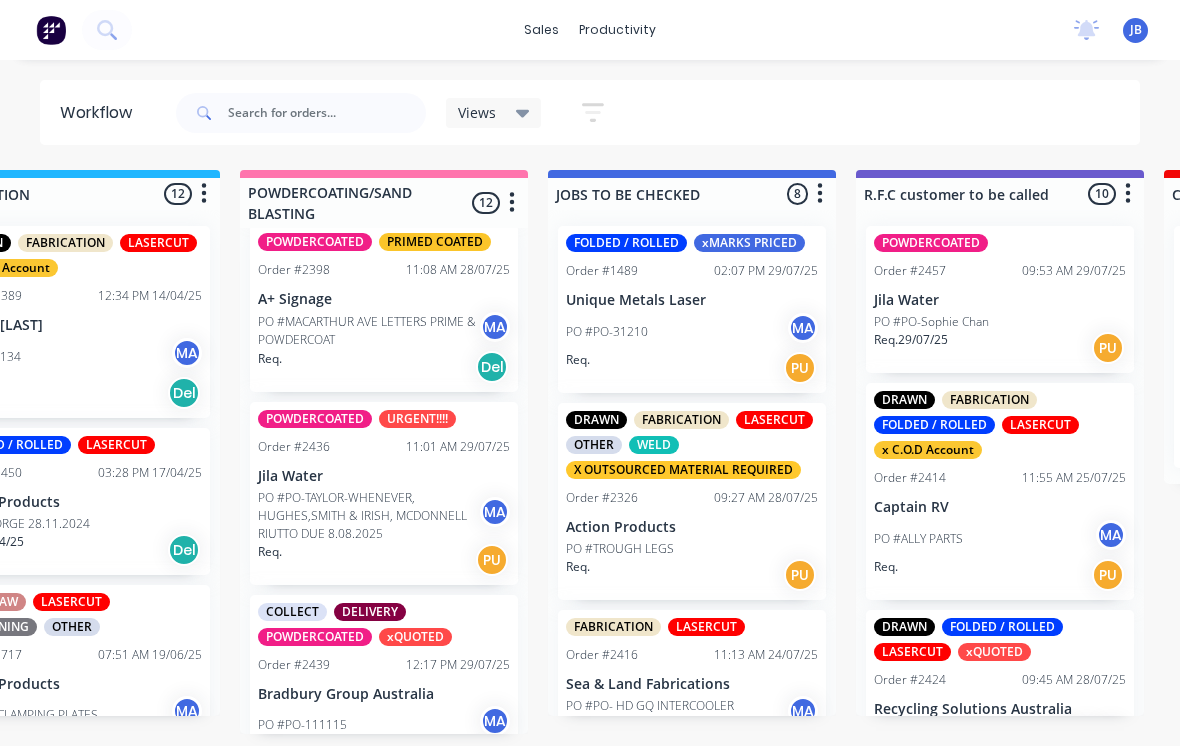 click on "PO #PO-TAYLOR-WHENEVER, HUGHES,SMITH & IRISH, MCDONNELL
RIUTTO DUE 8.08.2025" at bounding box center [369, 516] 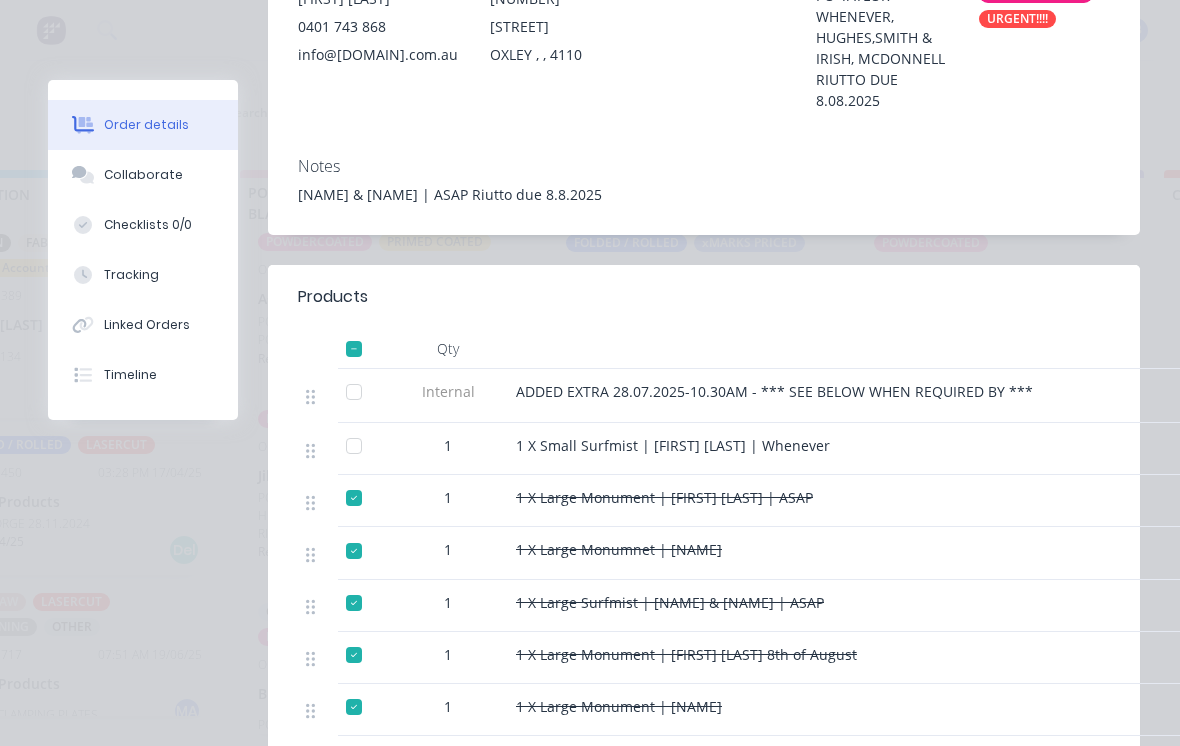 scroll, scrollTop: 355, scrollLeft: 0, axis: vertical 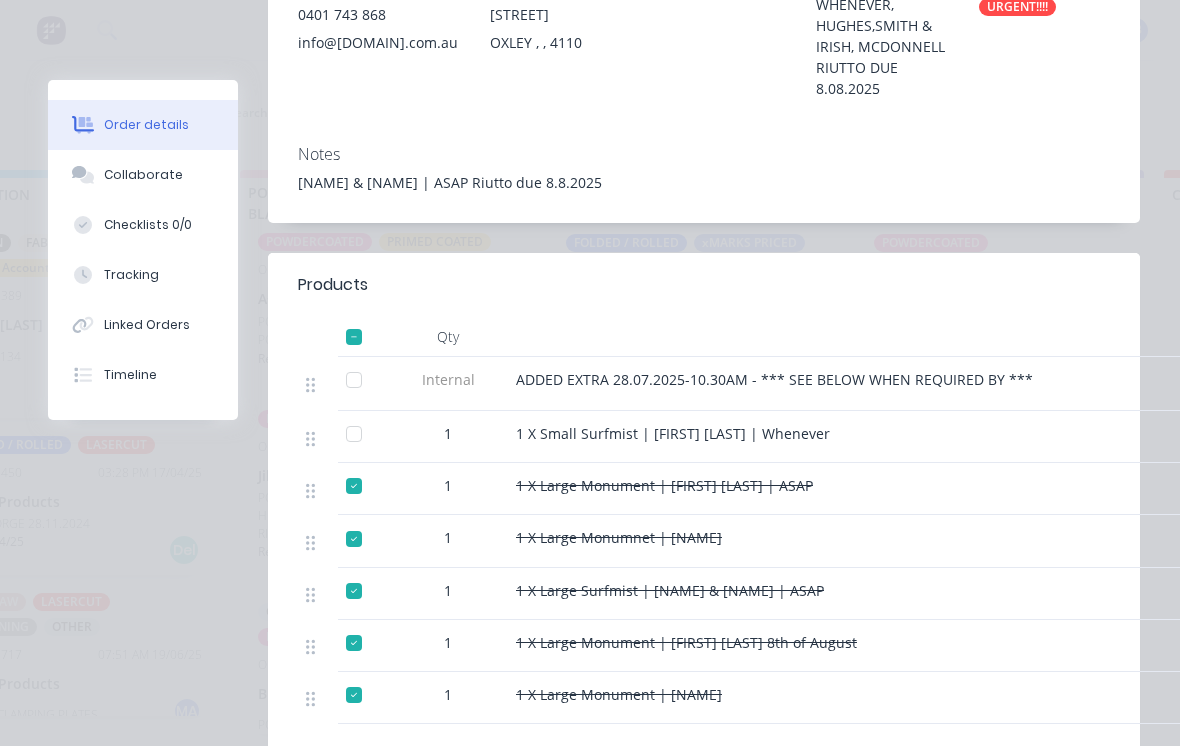click on "Tracking" at bounding box center [131, 275] 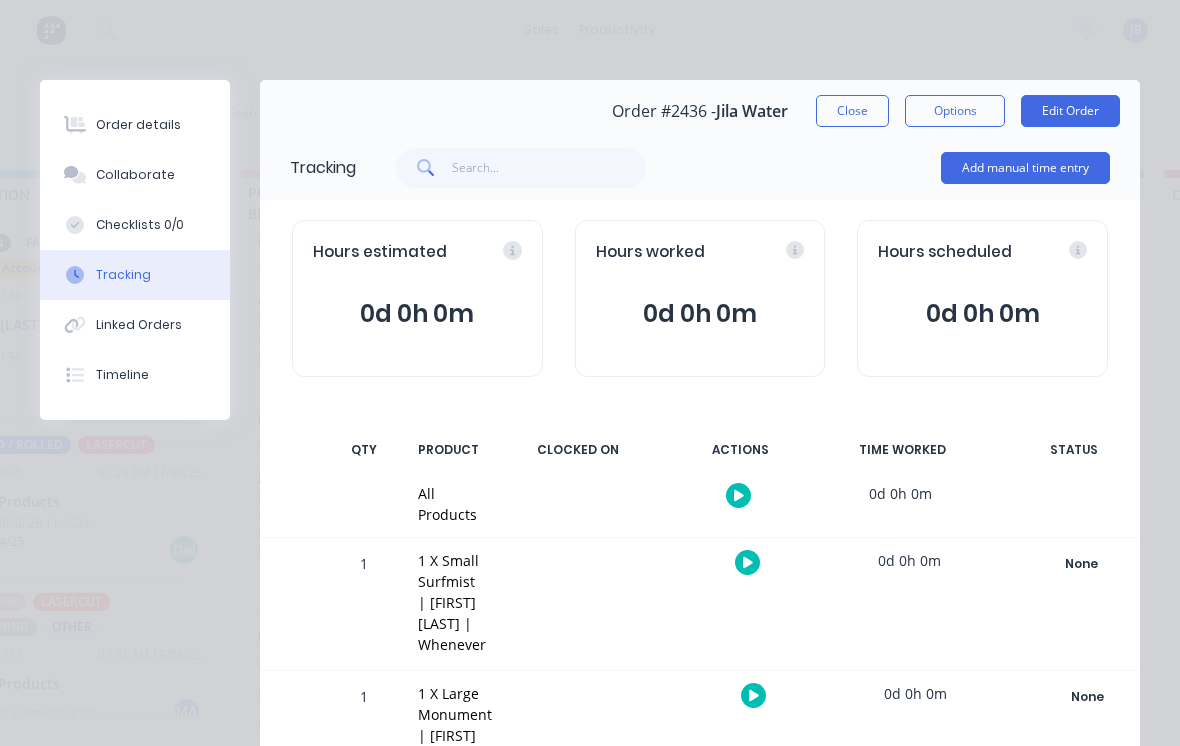 click on "Add manual time entry" at bounding box center [1025, 168] 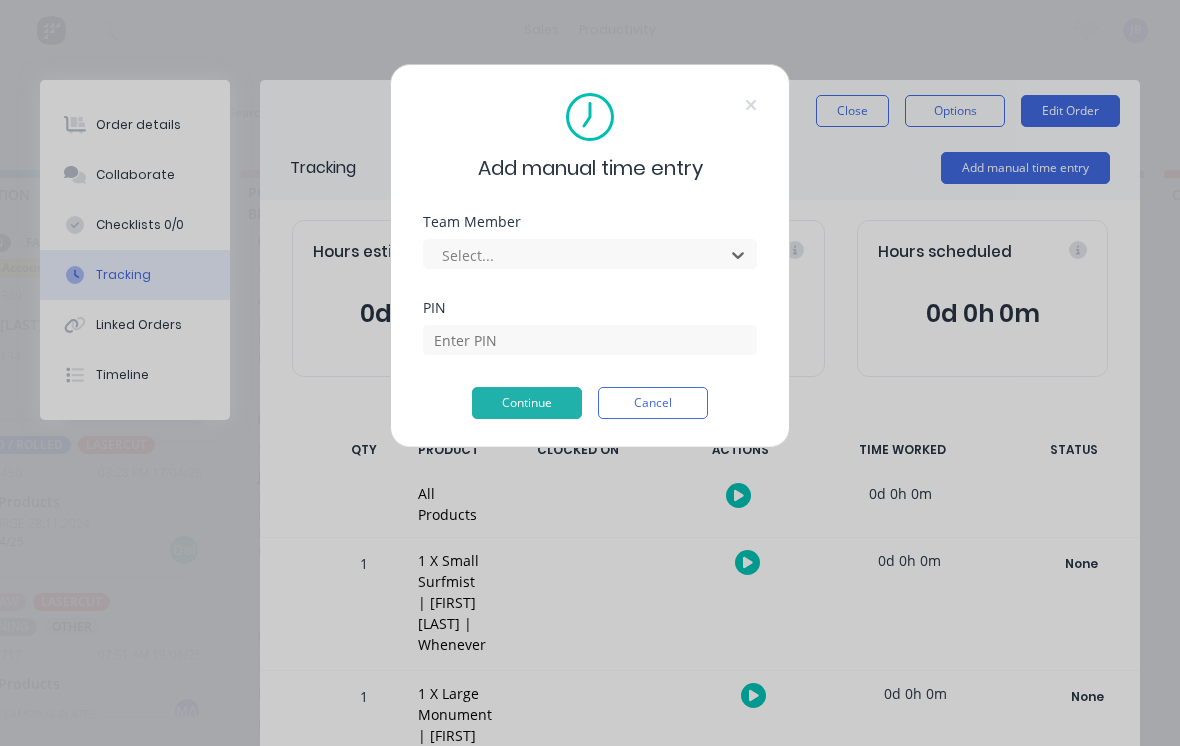 scroll, scrollTop: 15, scrollLeft: 1650, axis: both 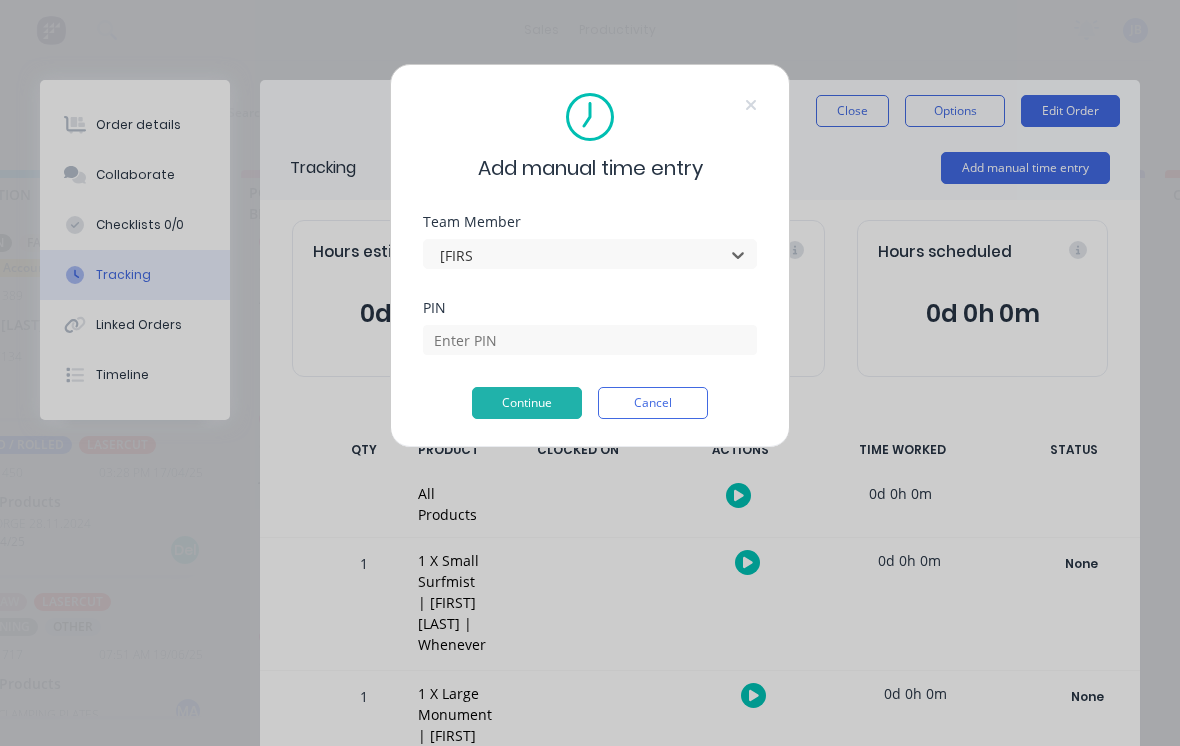 type on "josh" 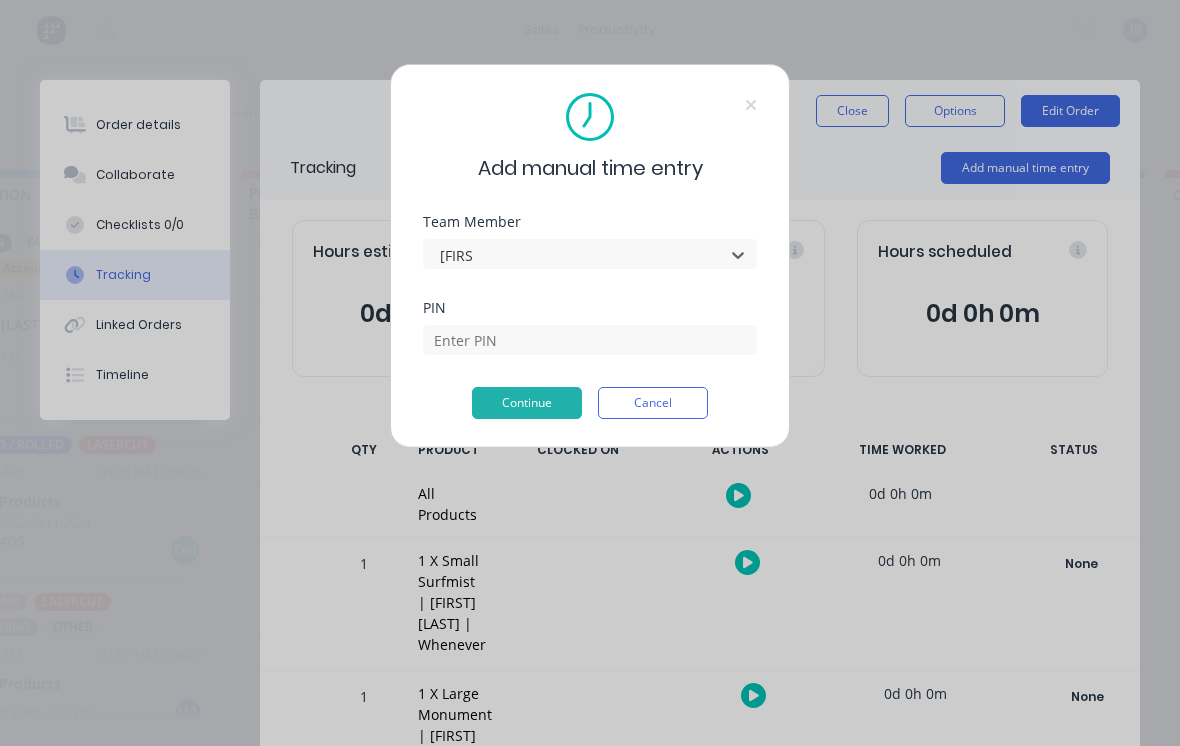 type 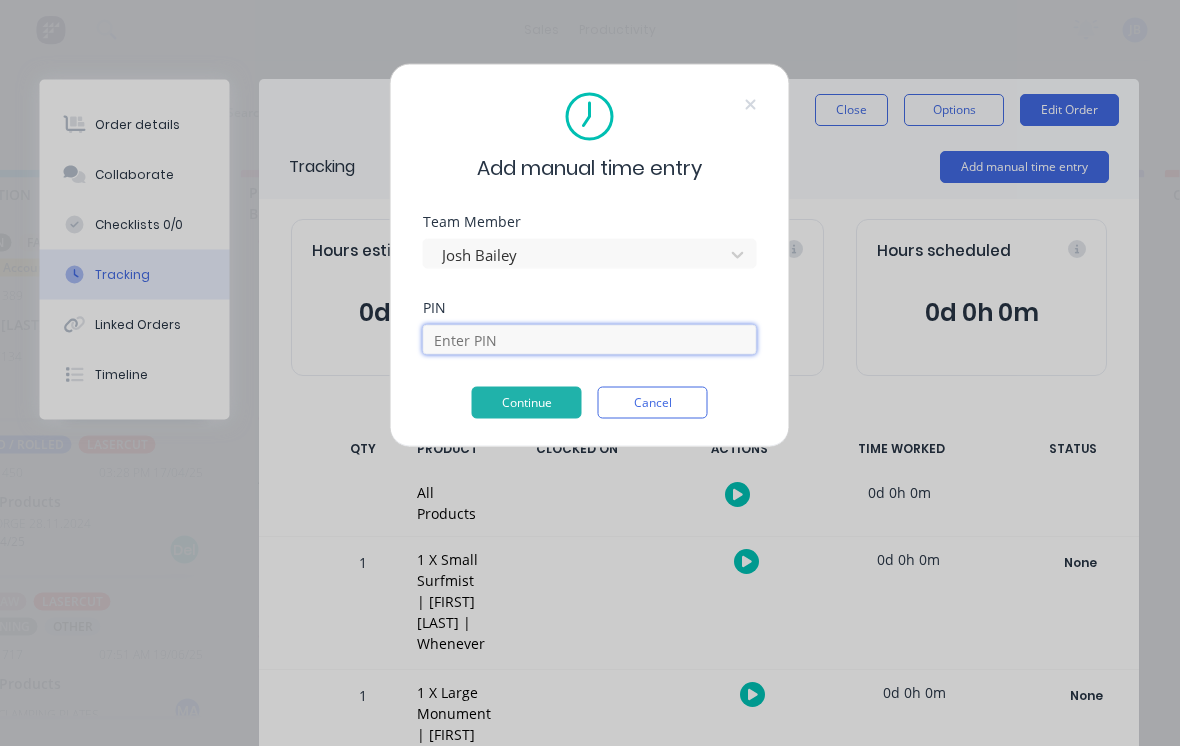 click at bounding box center (590, 340) 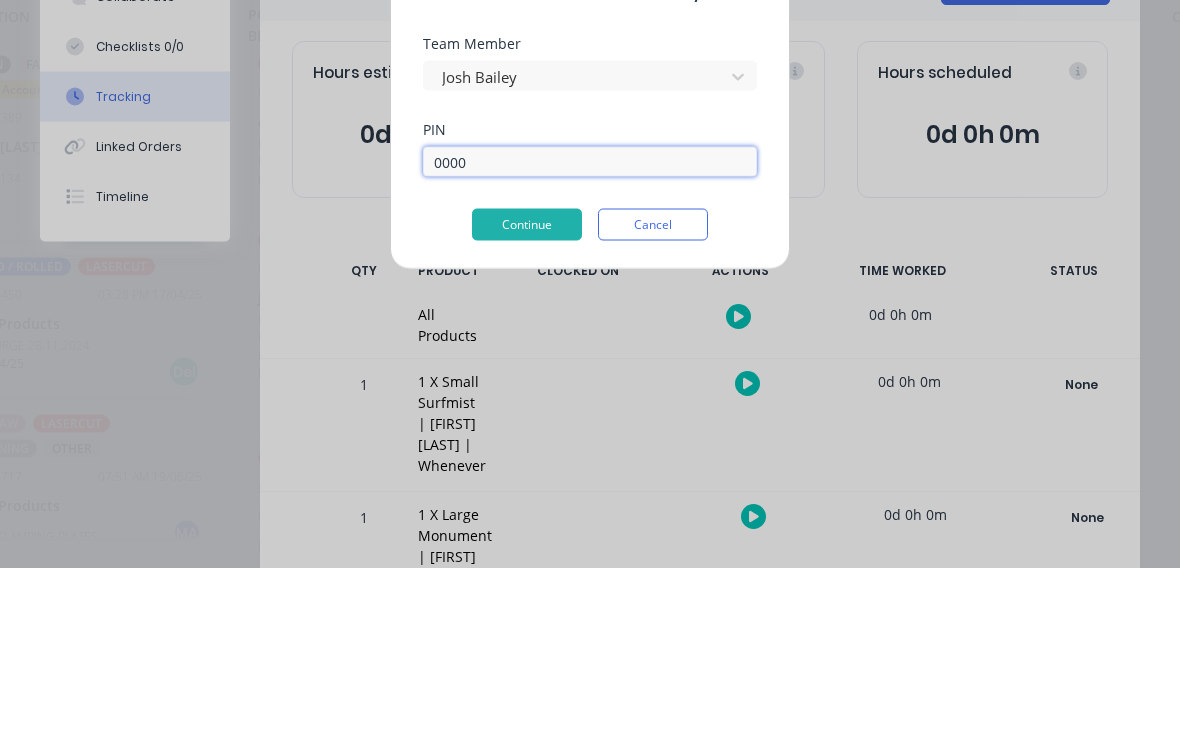 type on "0000" 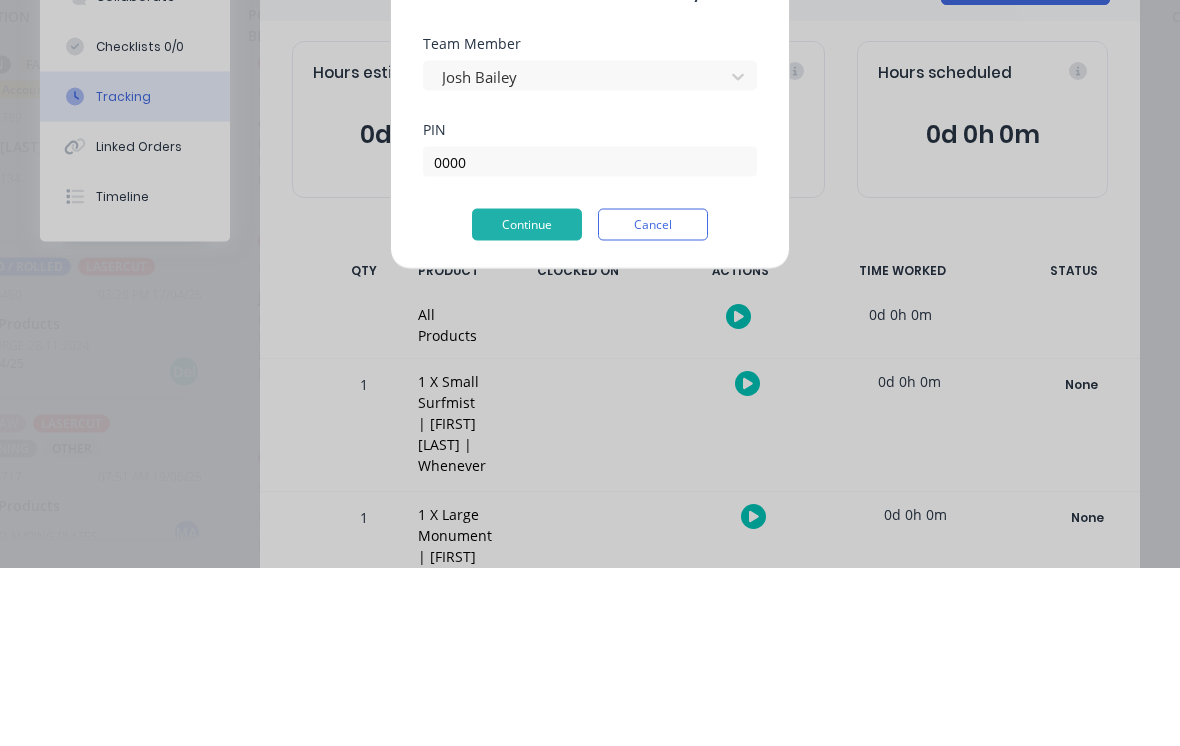 click on "Continue" at bounding box center [527, 403] 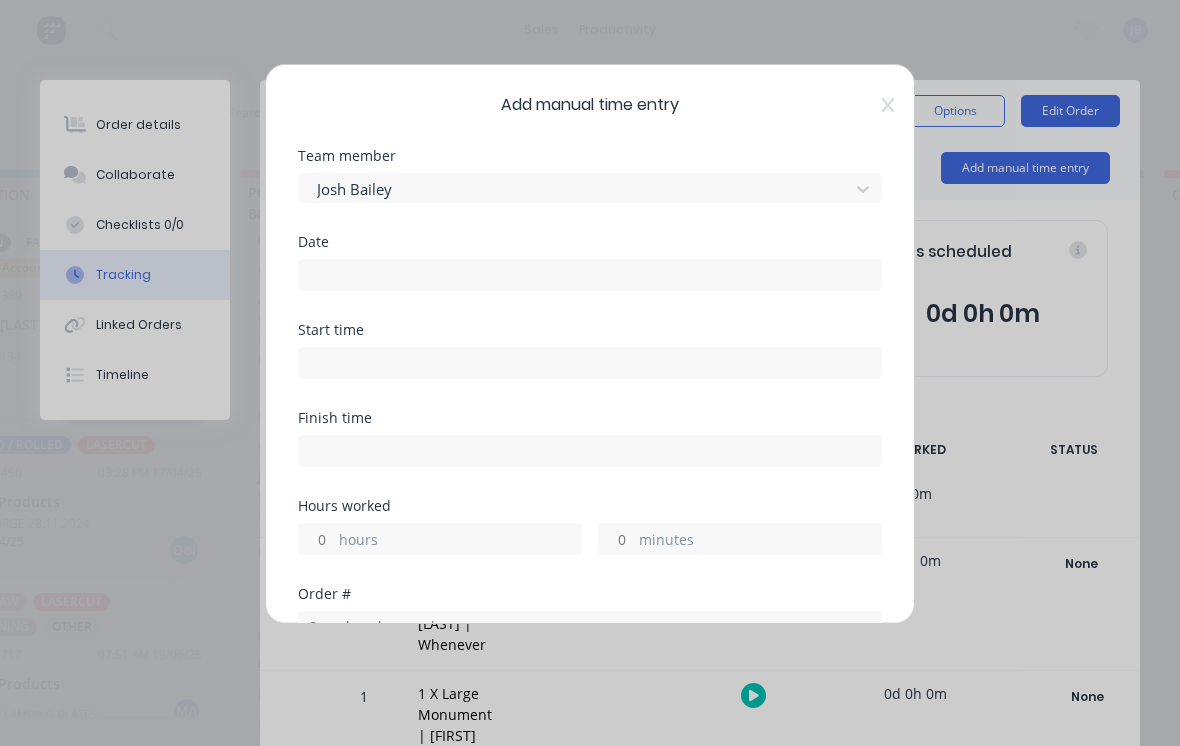 click at bounding box center [590, 275] 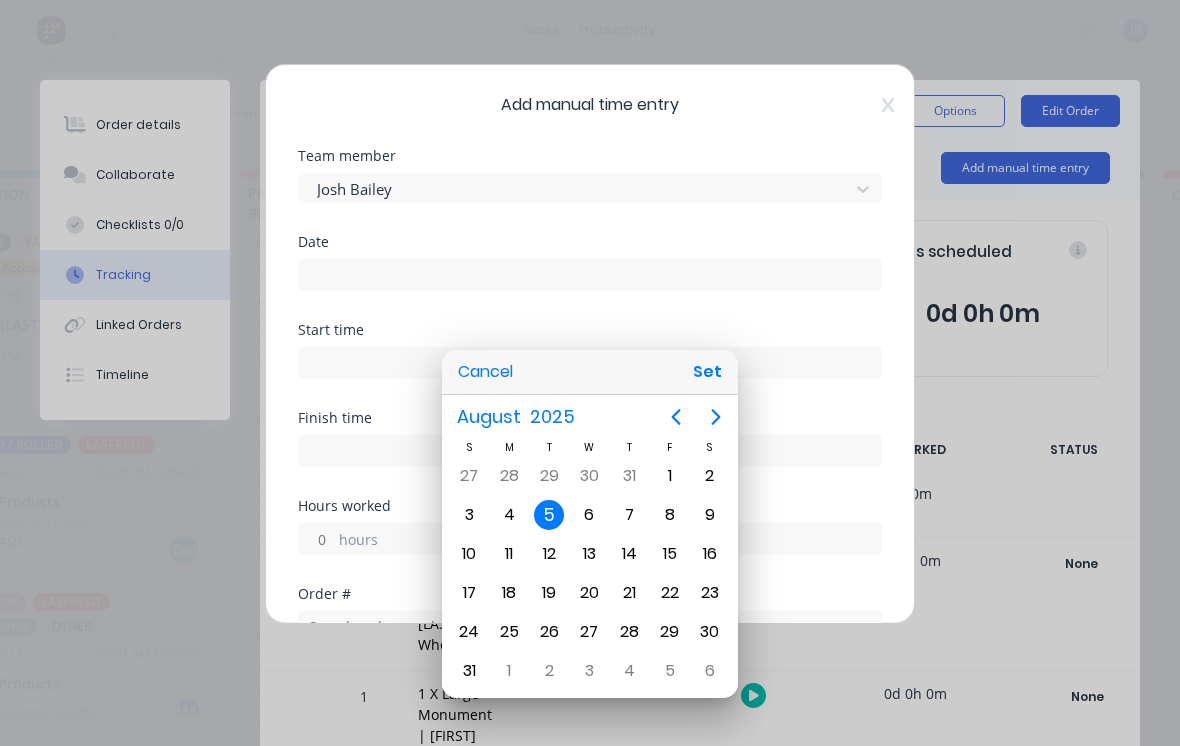 click on "Set" at bounding box center [707, 372] 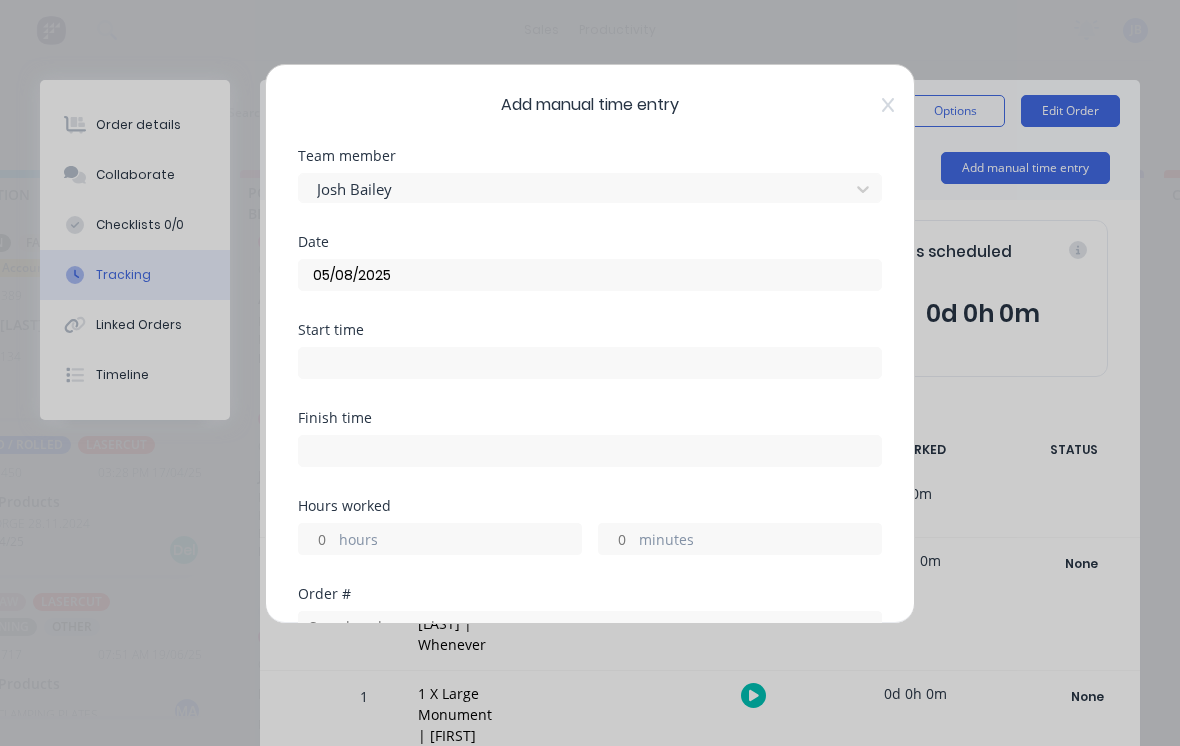 click on "hours" at bounding box center (316, 539) 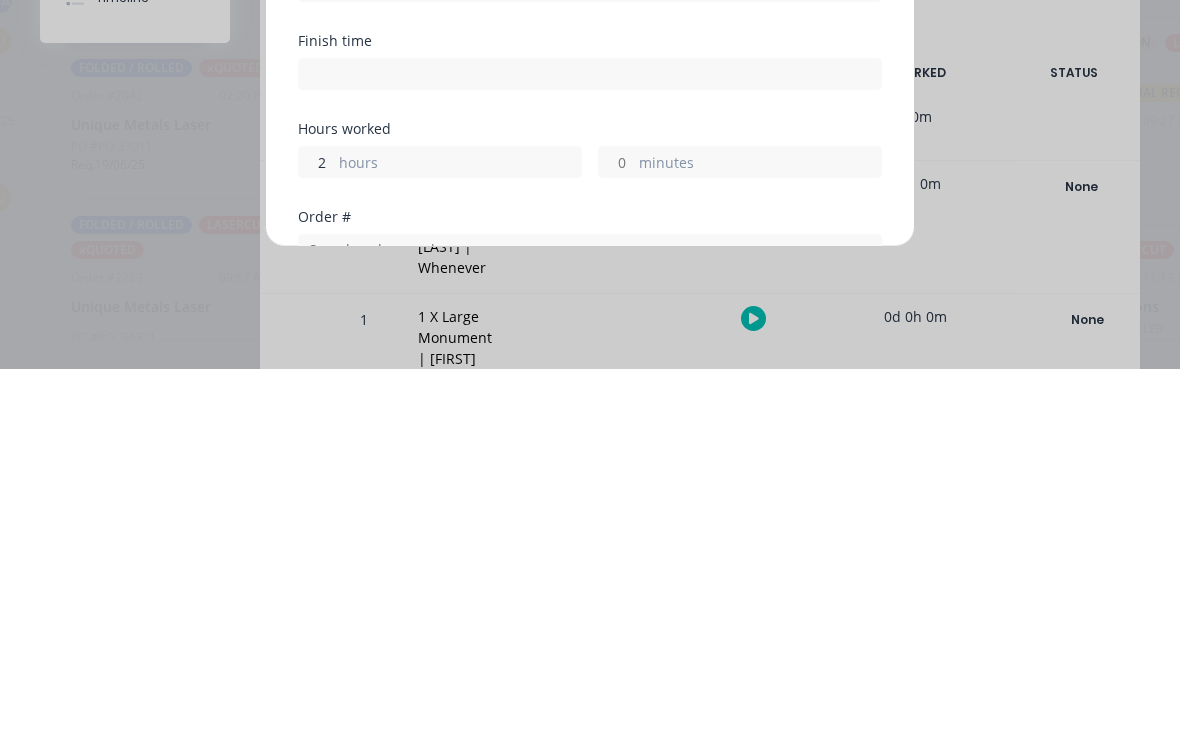 scroll, scrollTop: 19, scrollLeft: 1218, axis: both 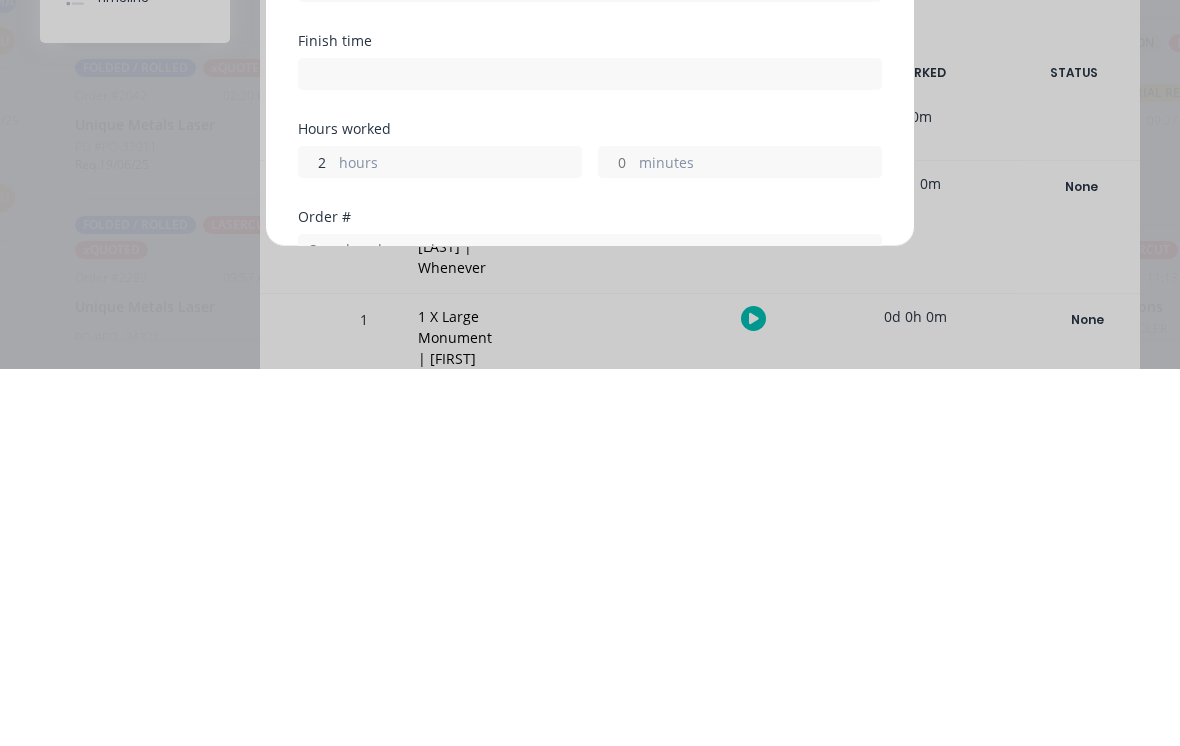 type on "2" 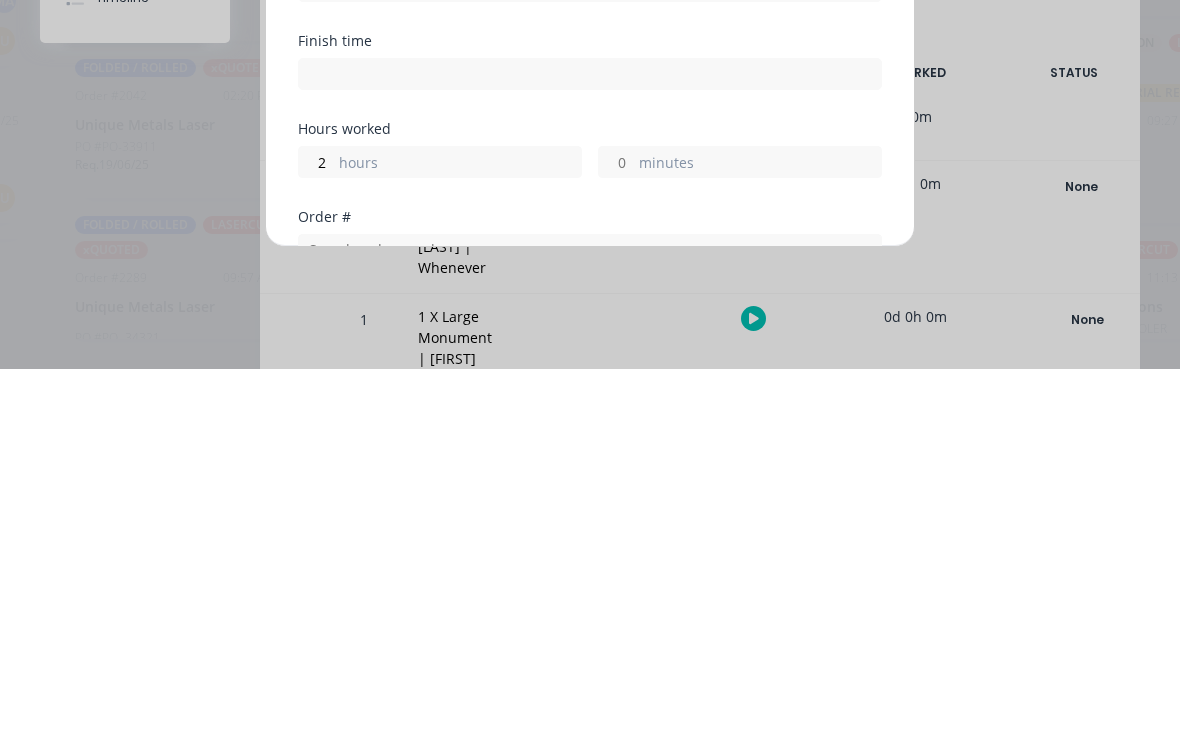 click on "minutes" at bounding box center [760, 541] 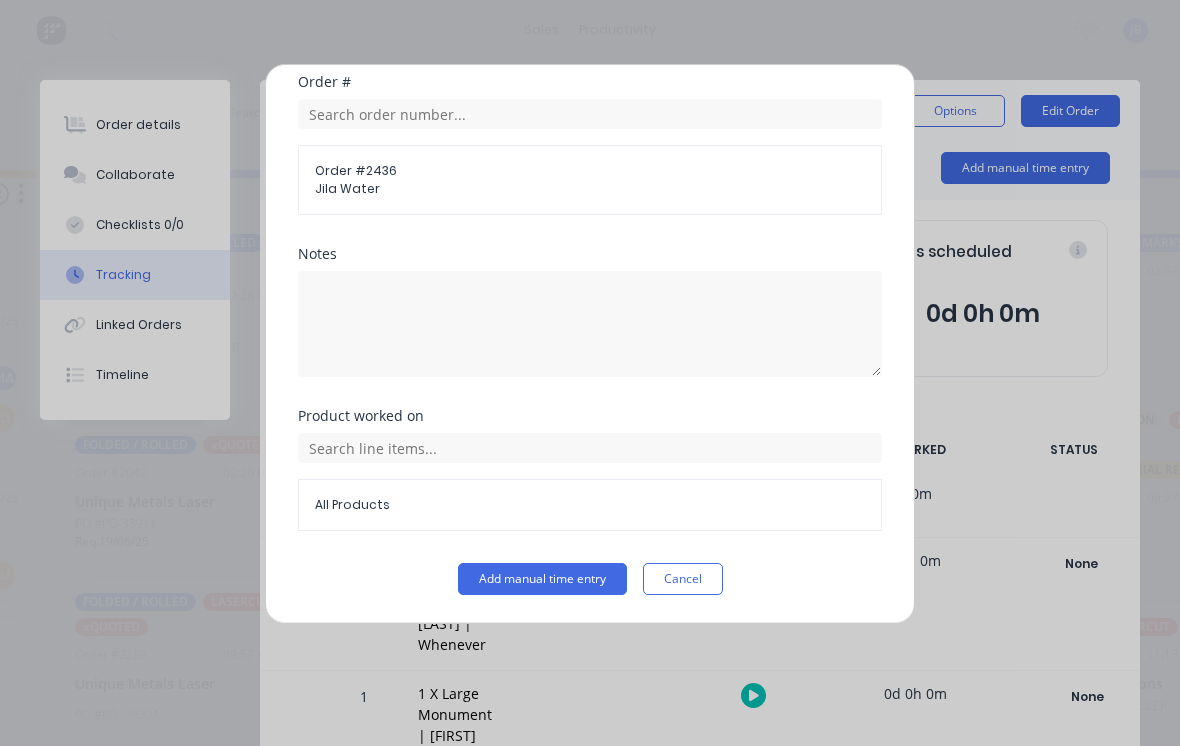 scroll, scrollTop: 512, scrollLeft: 0, axis: vertical 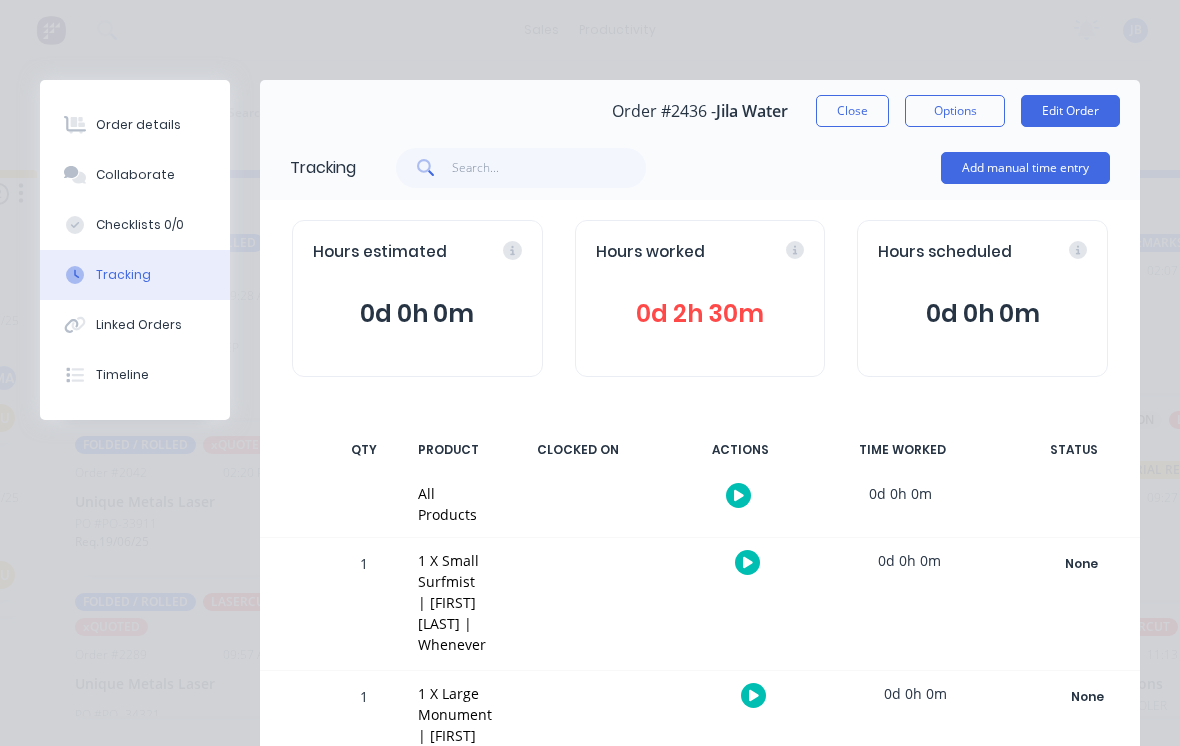 click on "Close" at bounding box center (852, 111) 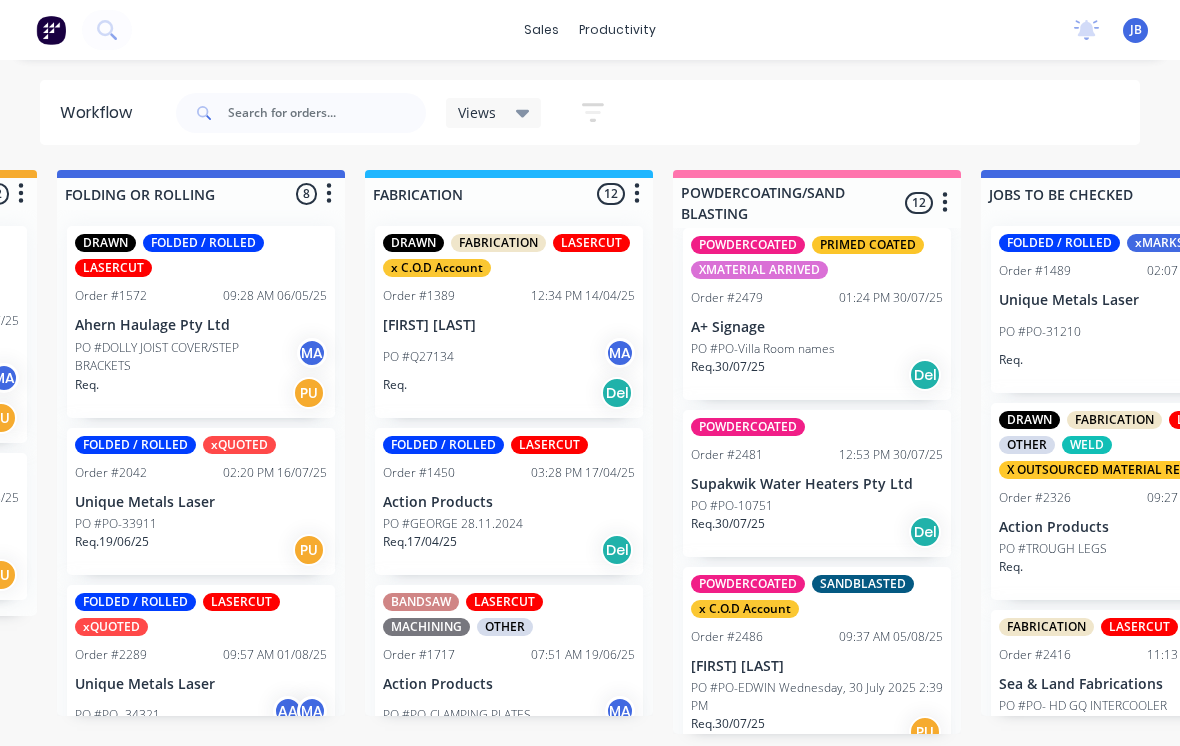 scroll, scrollTop: 1731, scrollLeft: 0, axis: vertical 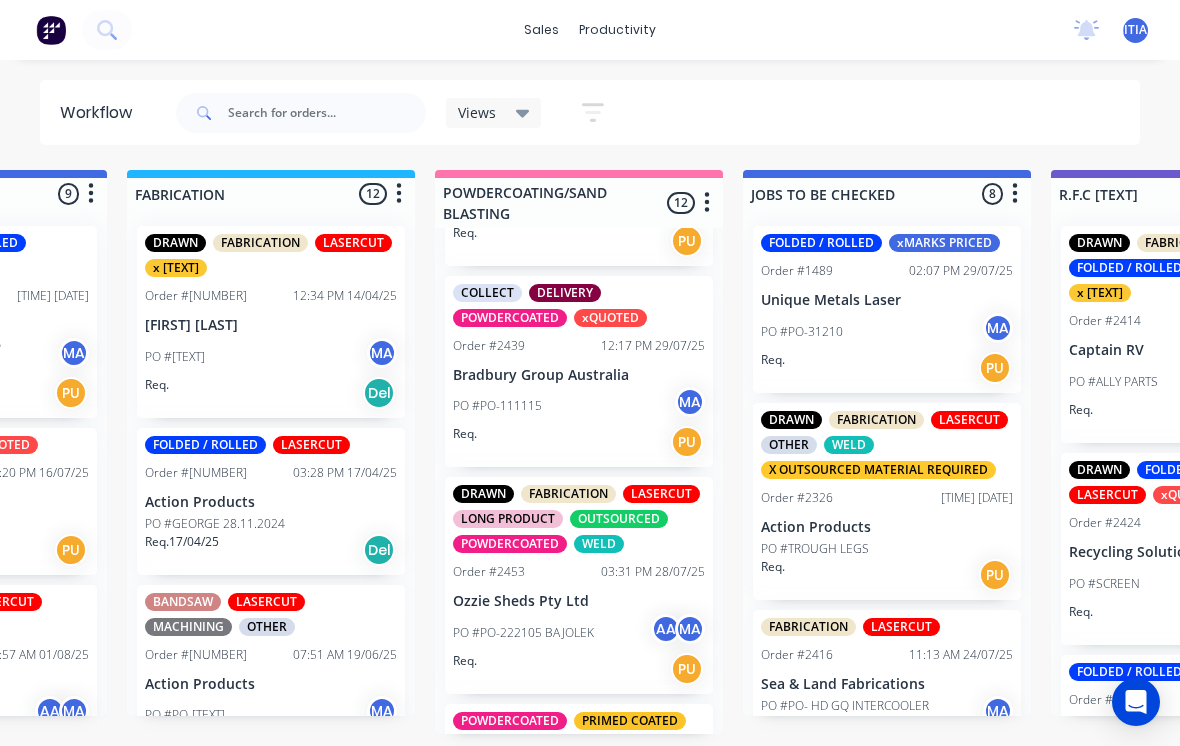 click on "PO #PO-222105 BAJOLEK AA MA" at bounding box center (579, 633) 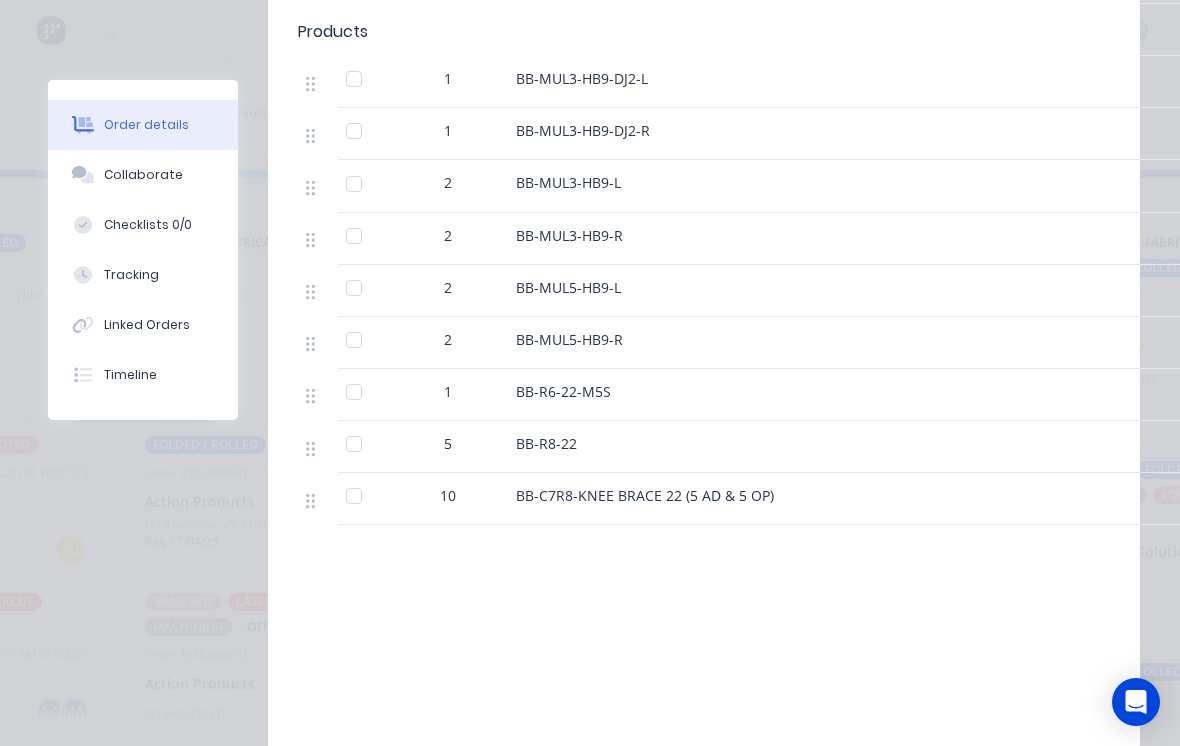 scroll, scrollTop: 1368, scrollLeft: 0, axis: vertical 